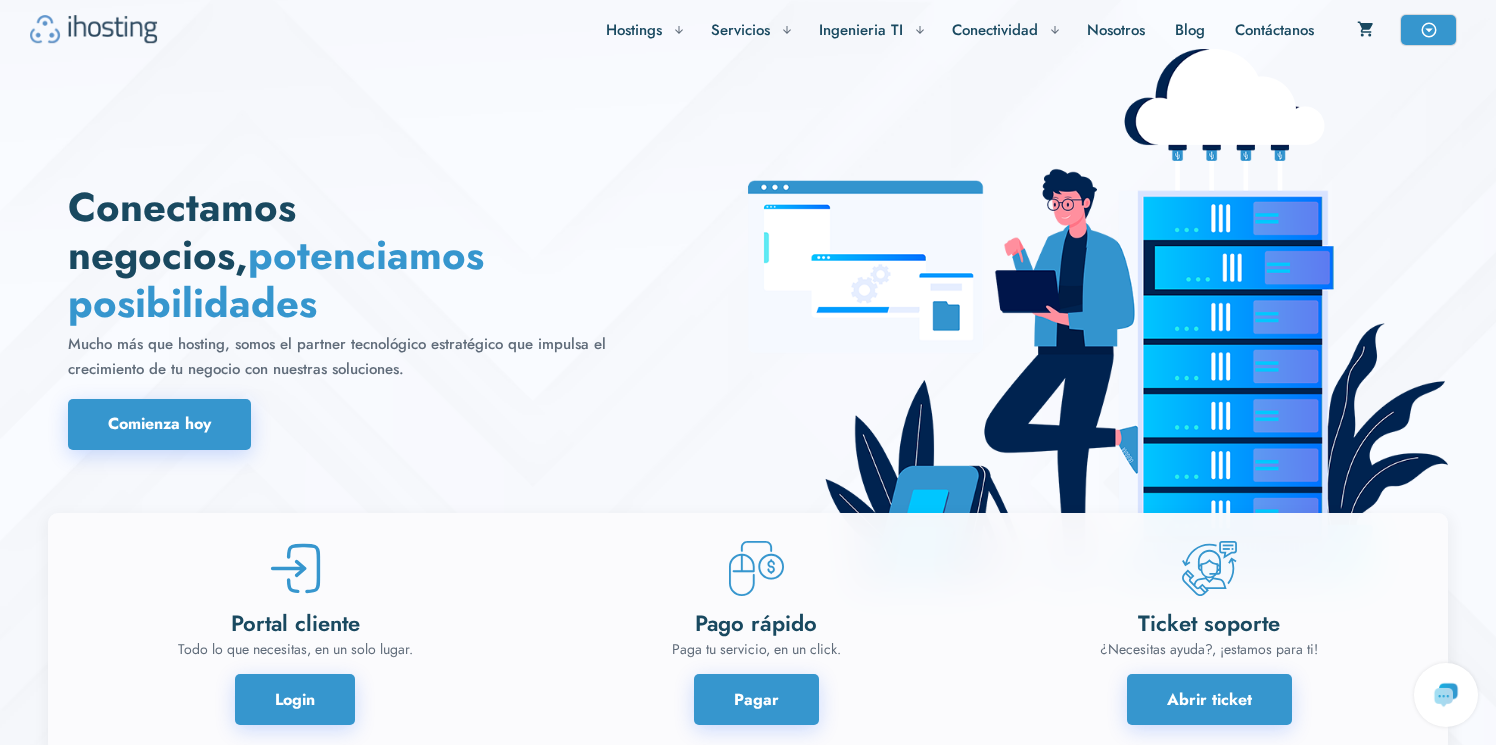 scroll, scrollTop: 0, scrollLeft: 0, axis: both 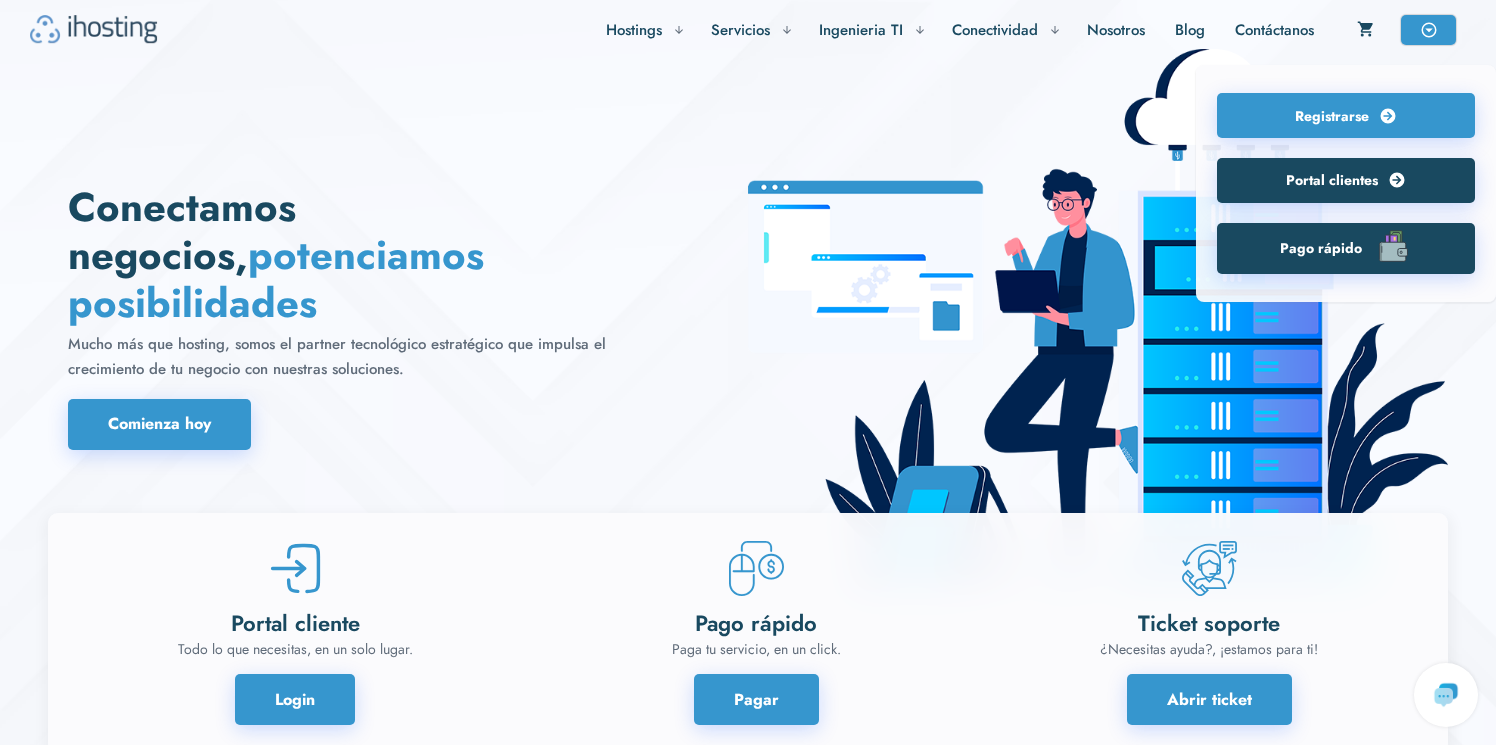 click 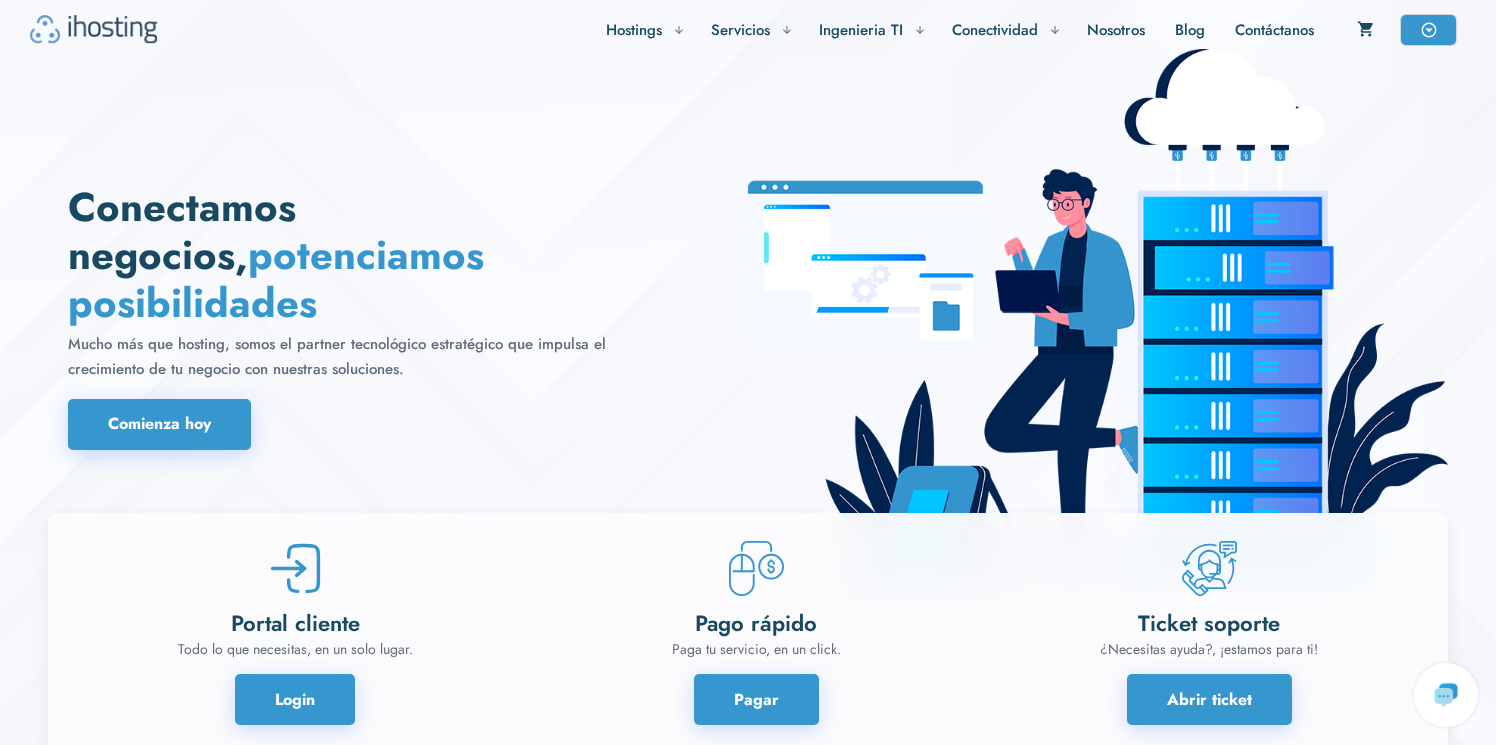 scroll, scrollTop: 0, scrollLeft: 0, axis: both 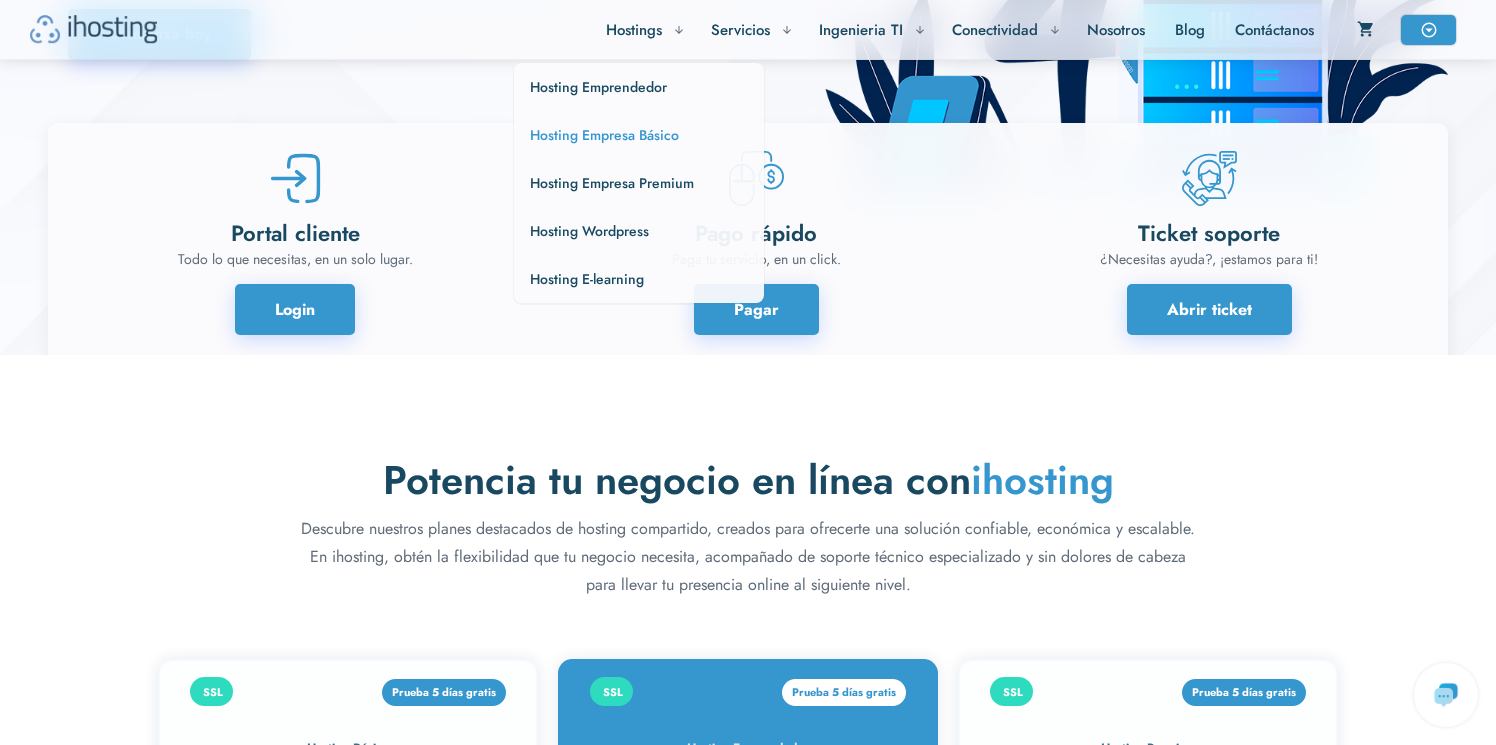 click on "Hosting Empresa Básico" at bounding box center (604, 135) 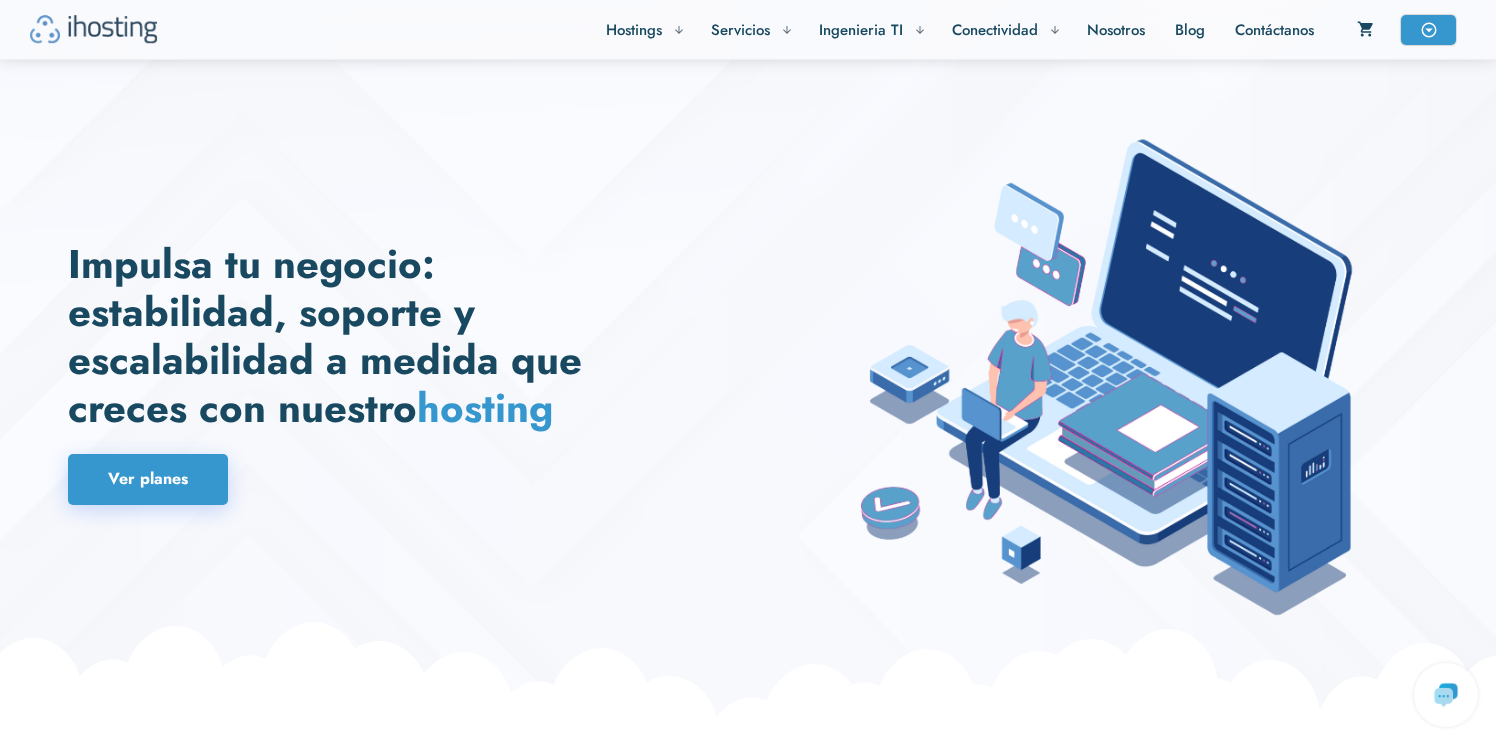 scroll, scrollTop: 846, scrollLeft: 0, axis: vertical 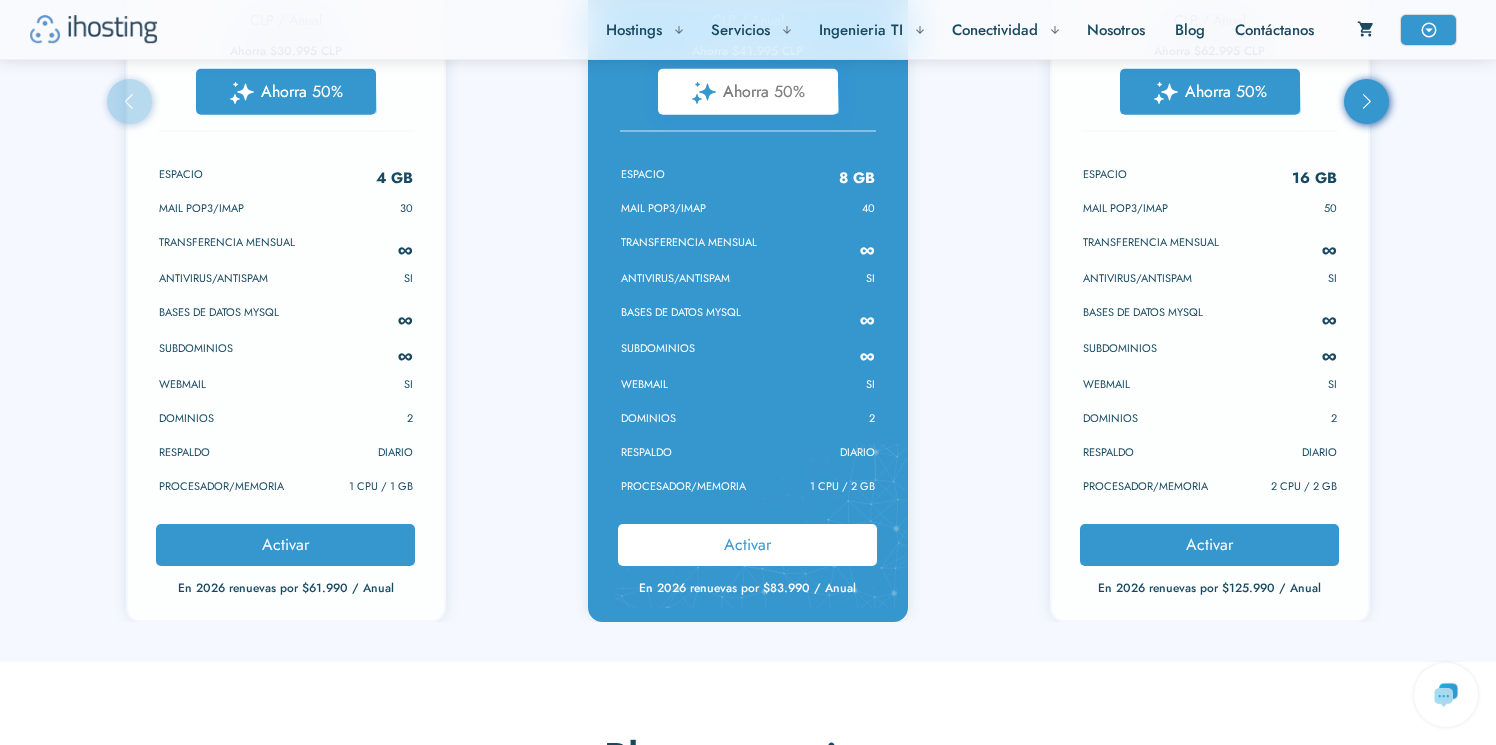 click on "Activar" at bounding box center (747, 544) 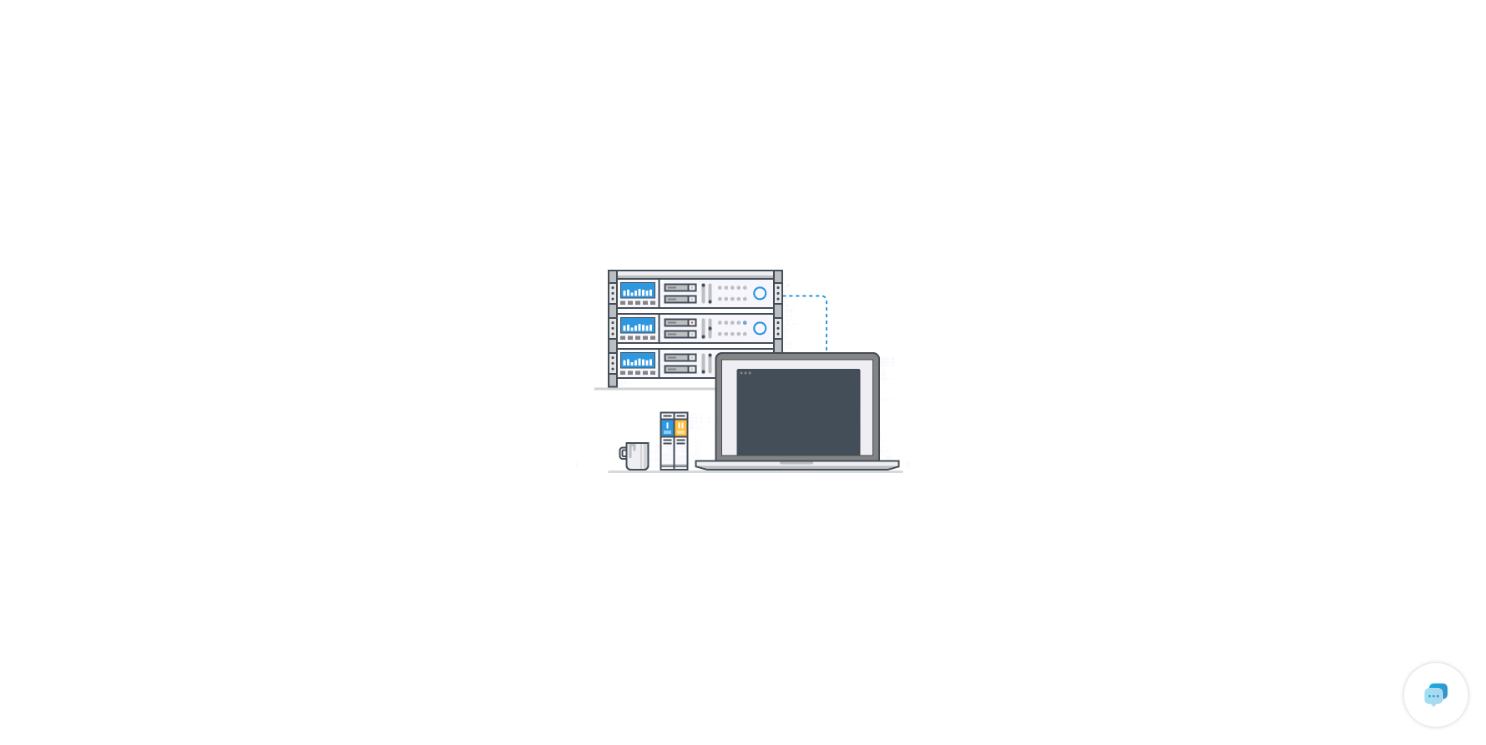 scroll, scrollTop: 0, scrollLeft: 0, axis: both 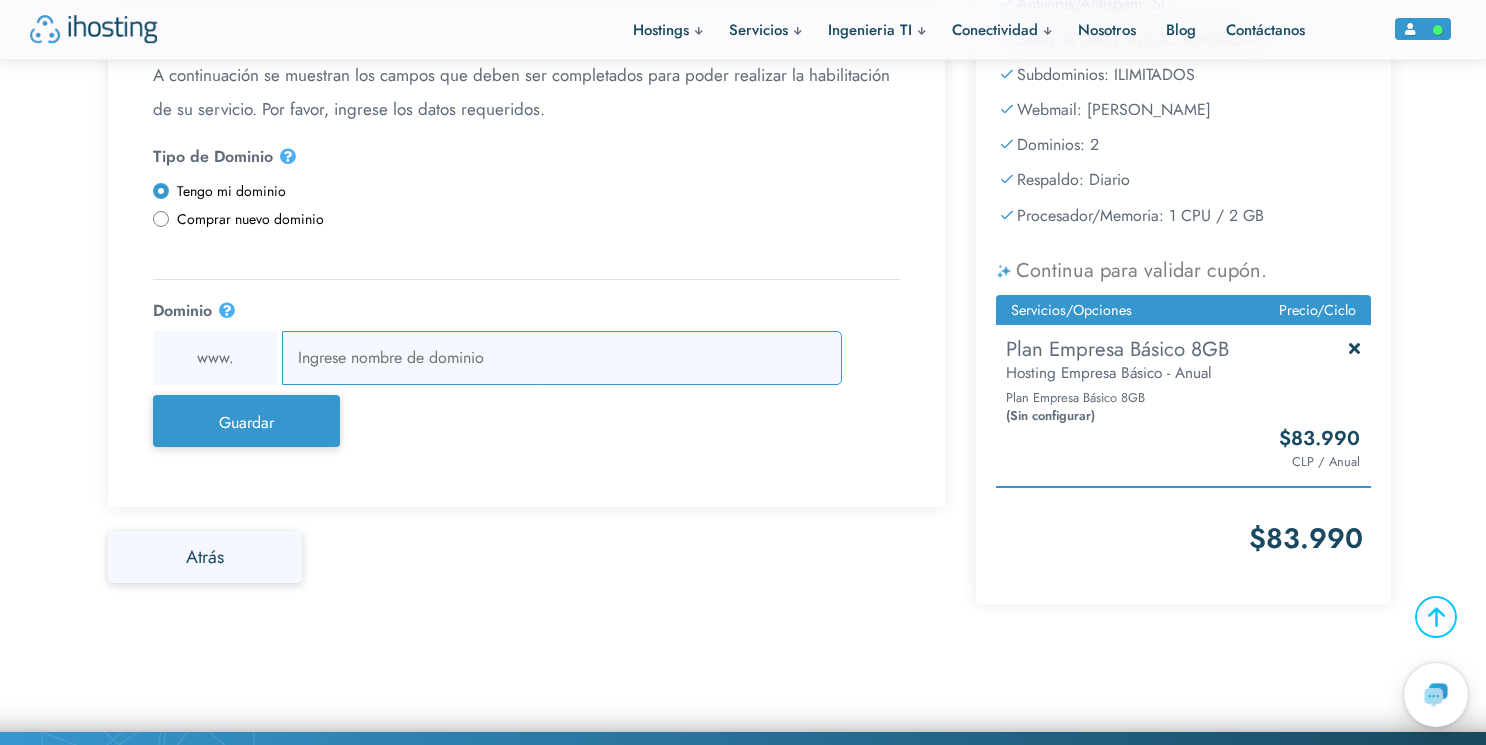 click at bounding box center (562, 358) 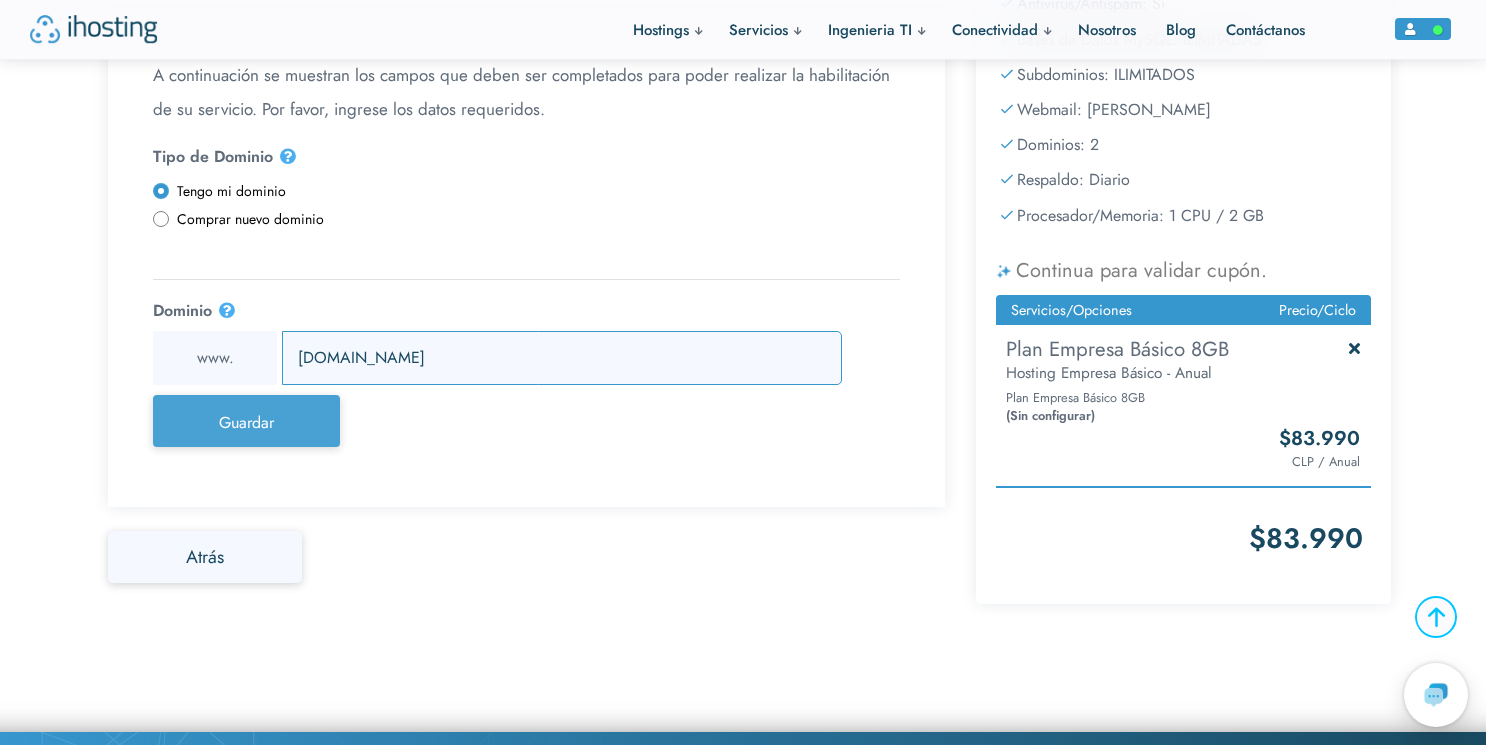type on "akisudamerica.com" 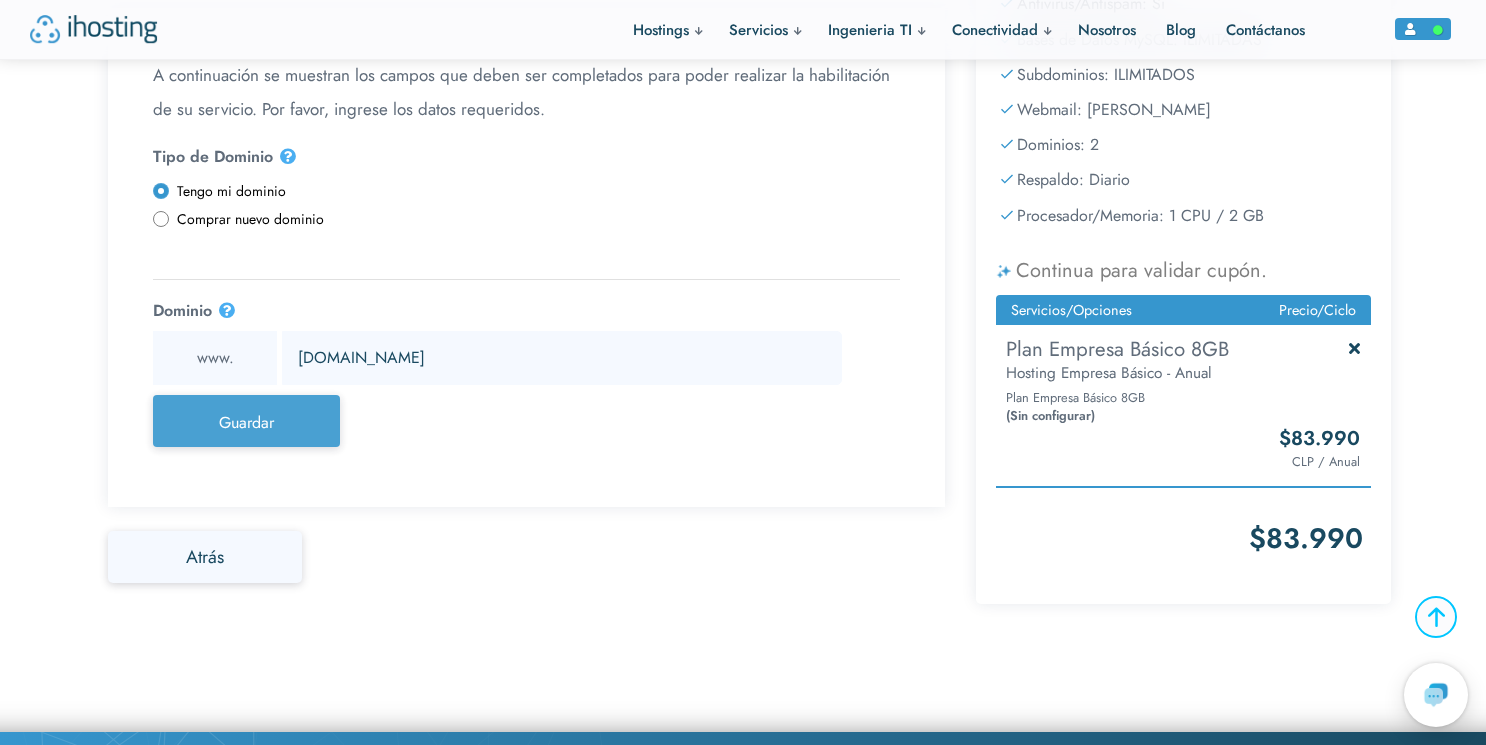 click on "Guardar" at bounding box center (246, 423) 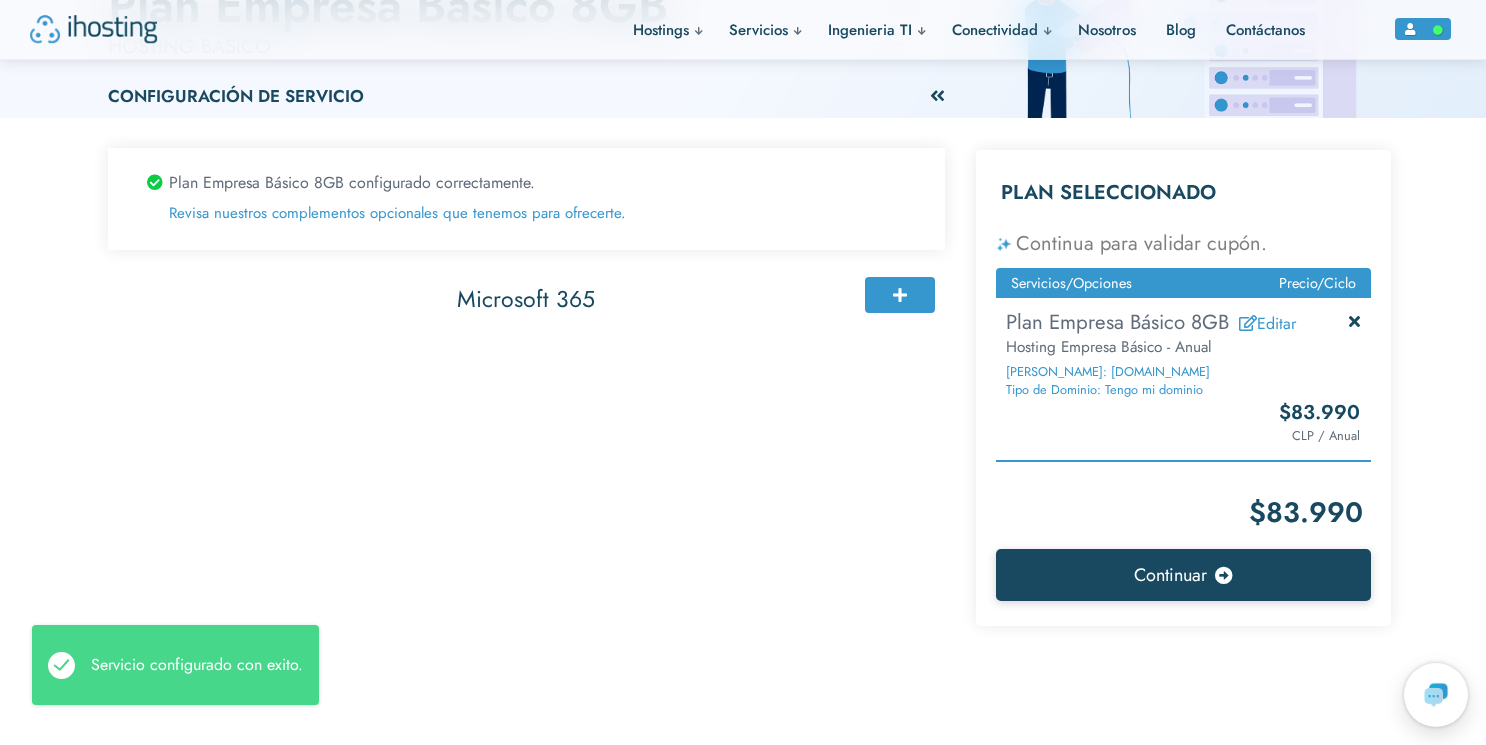 scroll, scrollTop: 145, scrollLeft: 0, axis: vertical 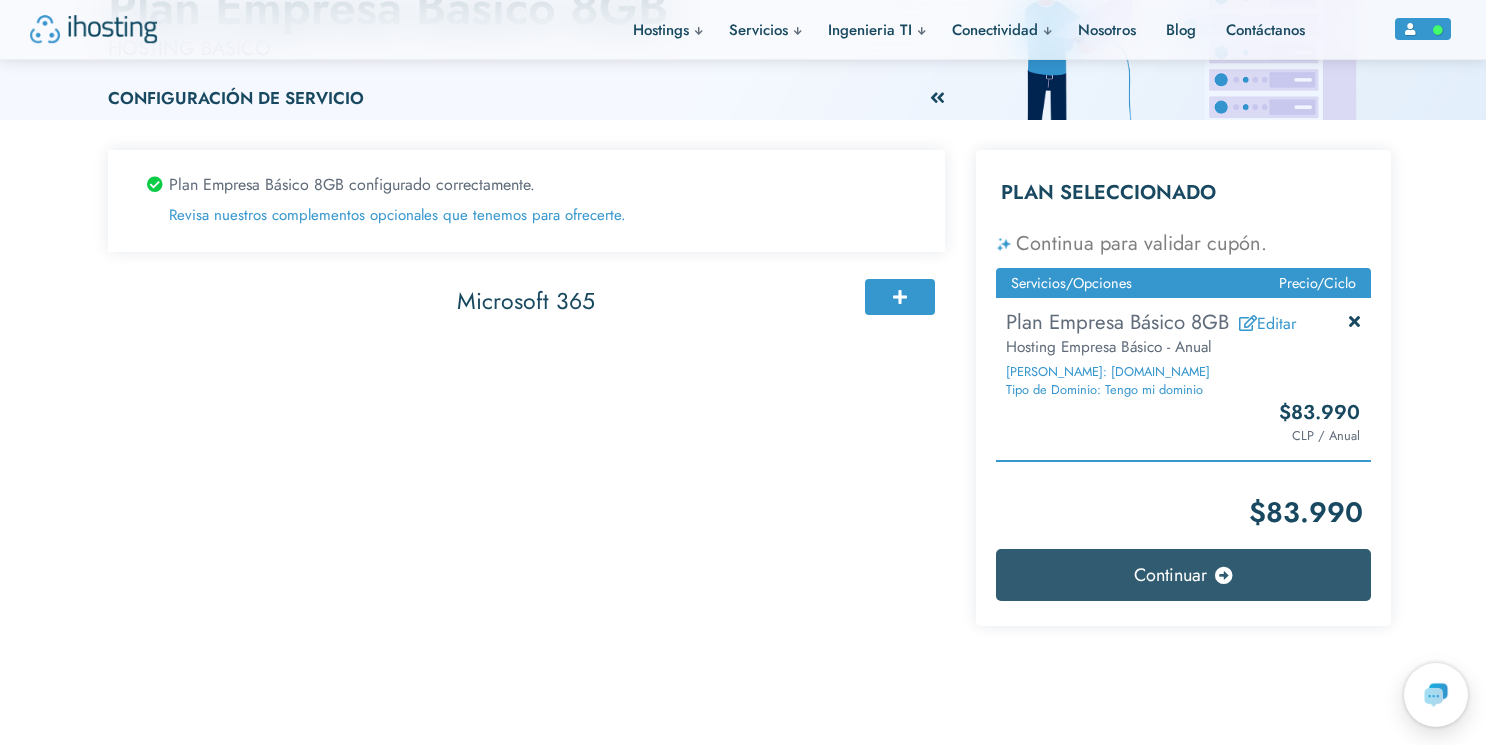 click on "Continuar" at bounding box center (1183, 575) 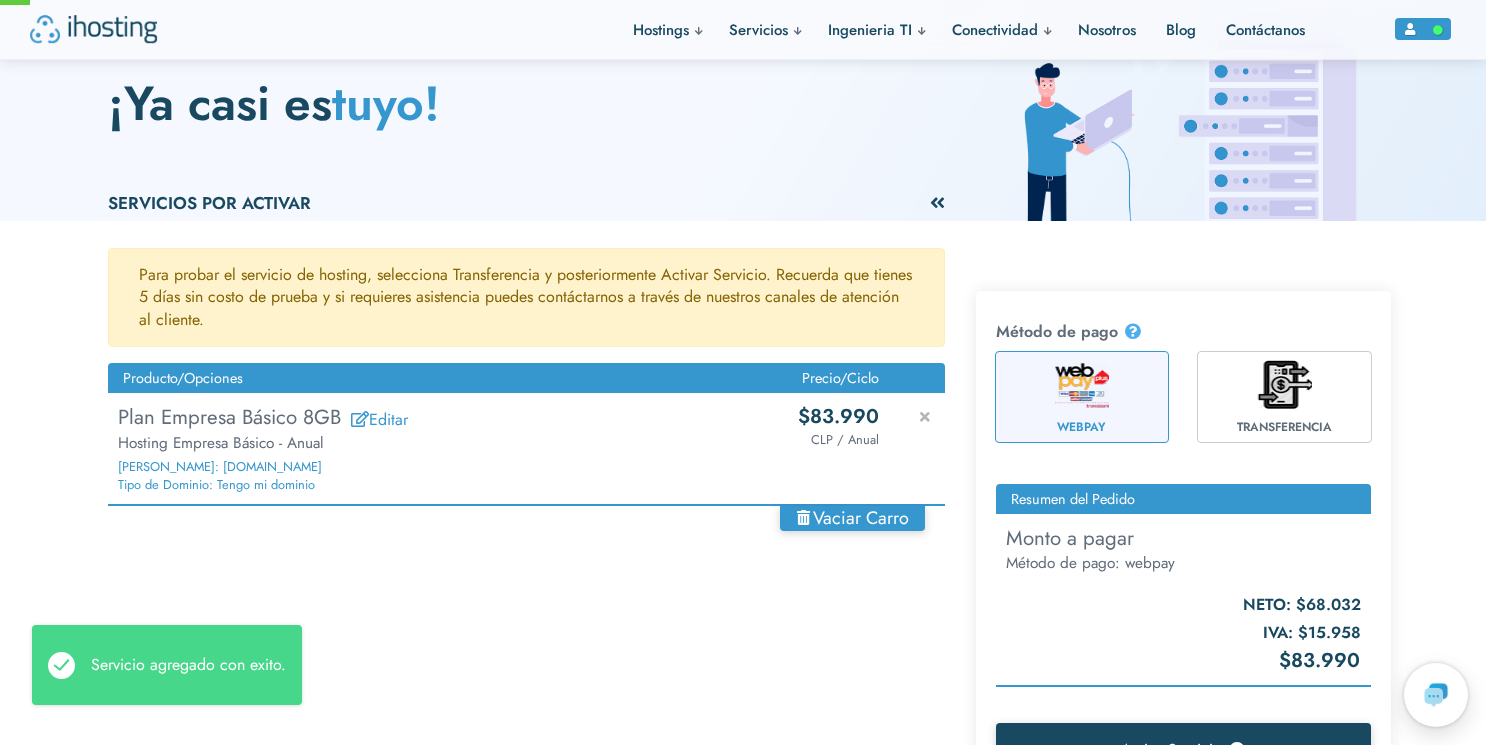 scroll, scrollTop: 0, scrollLeft: 0, axis: both 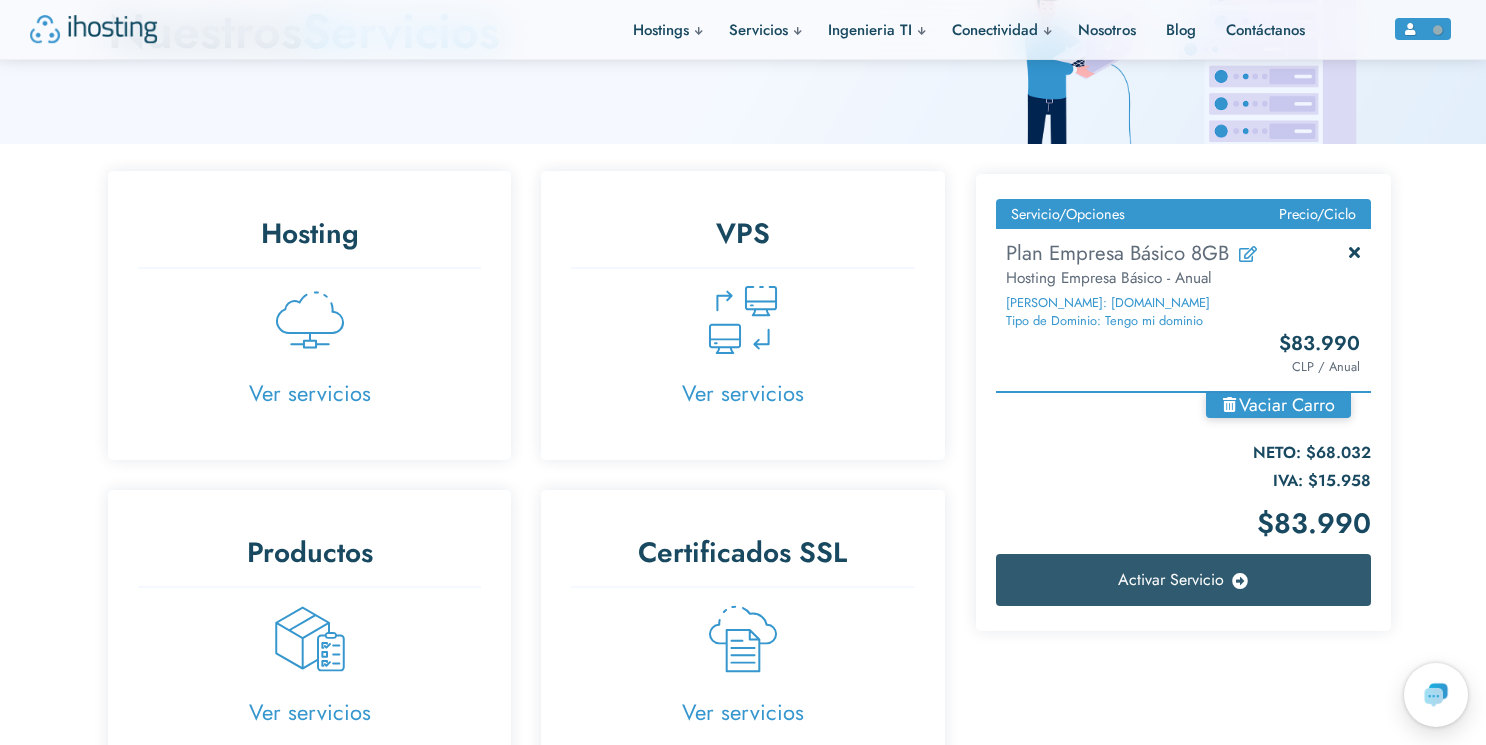 click on "Activar Servicio" at bounding box center (1183, 580) 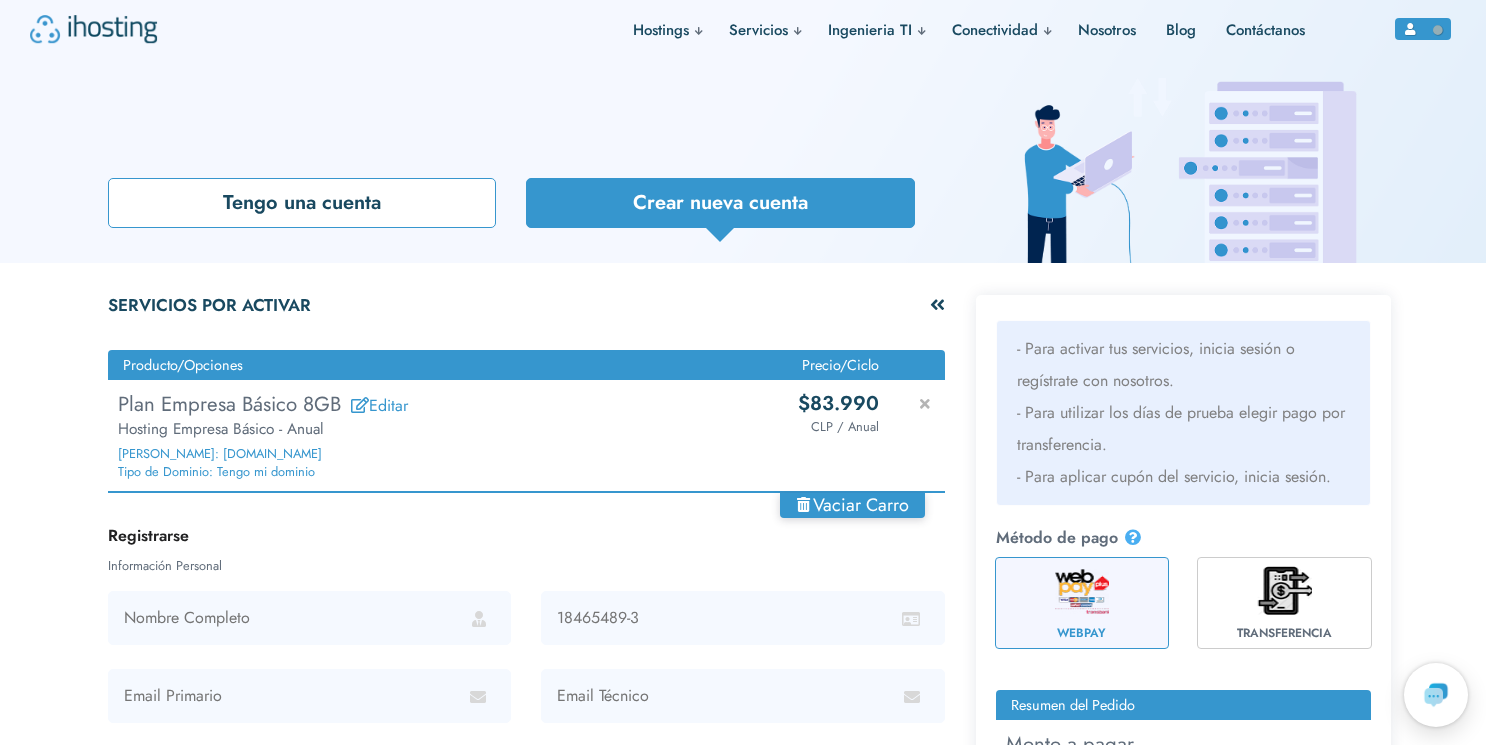 scroll, scrollTop: 0, scrollLeft: 0, axis: both 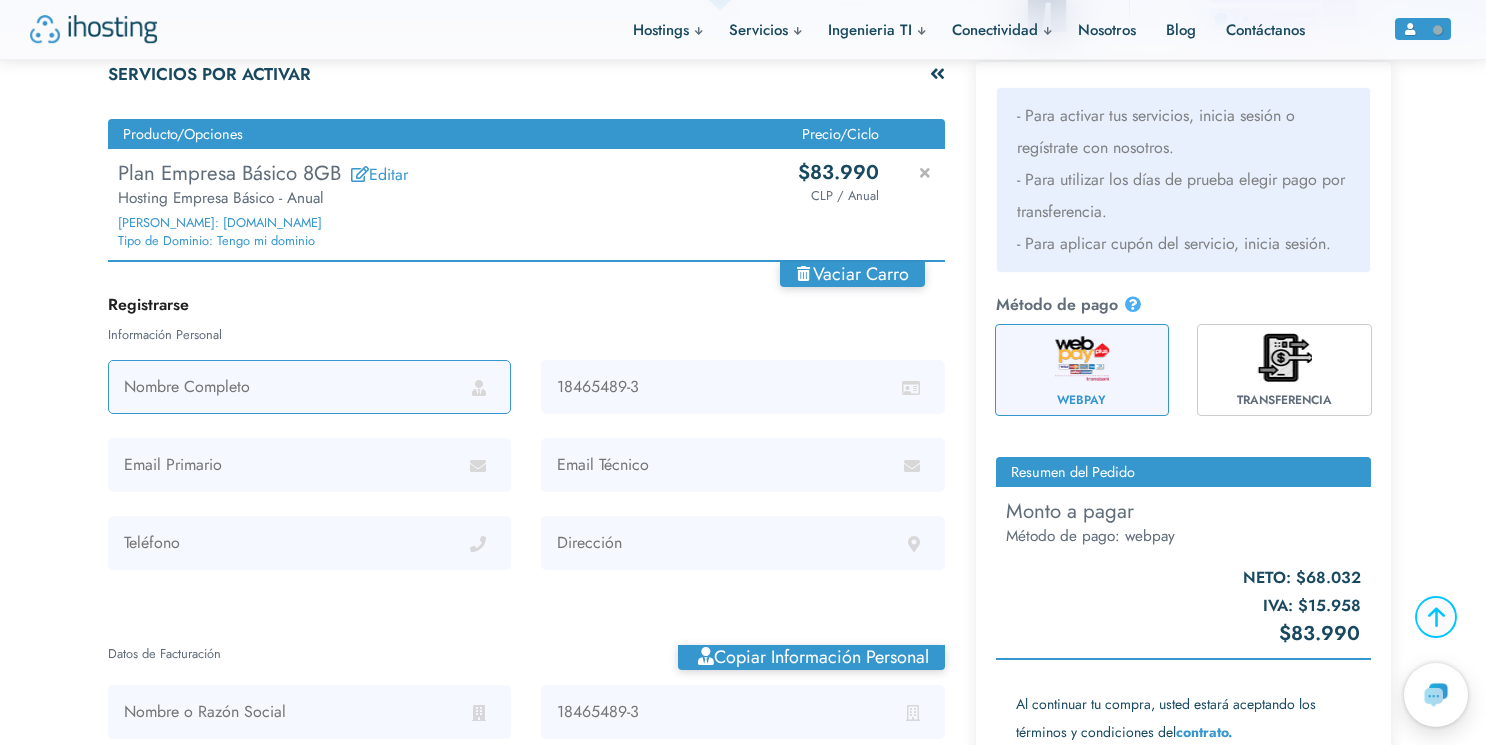 click at bounding box center [309, 387] 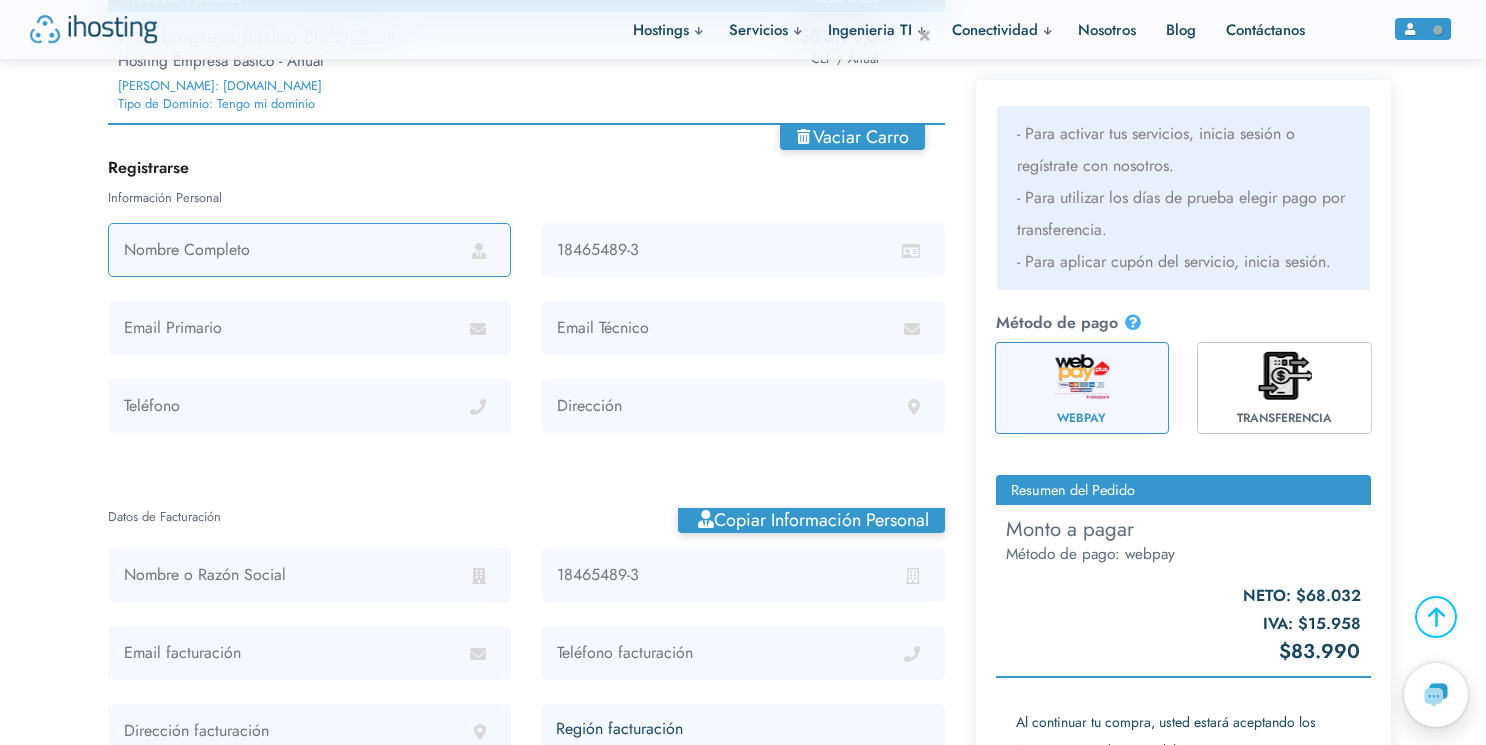 scroll, scrollTop: 392, scrollLeft: 0, axis: vertical 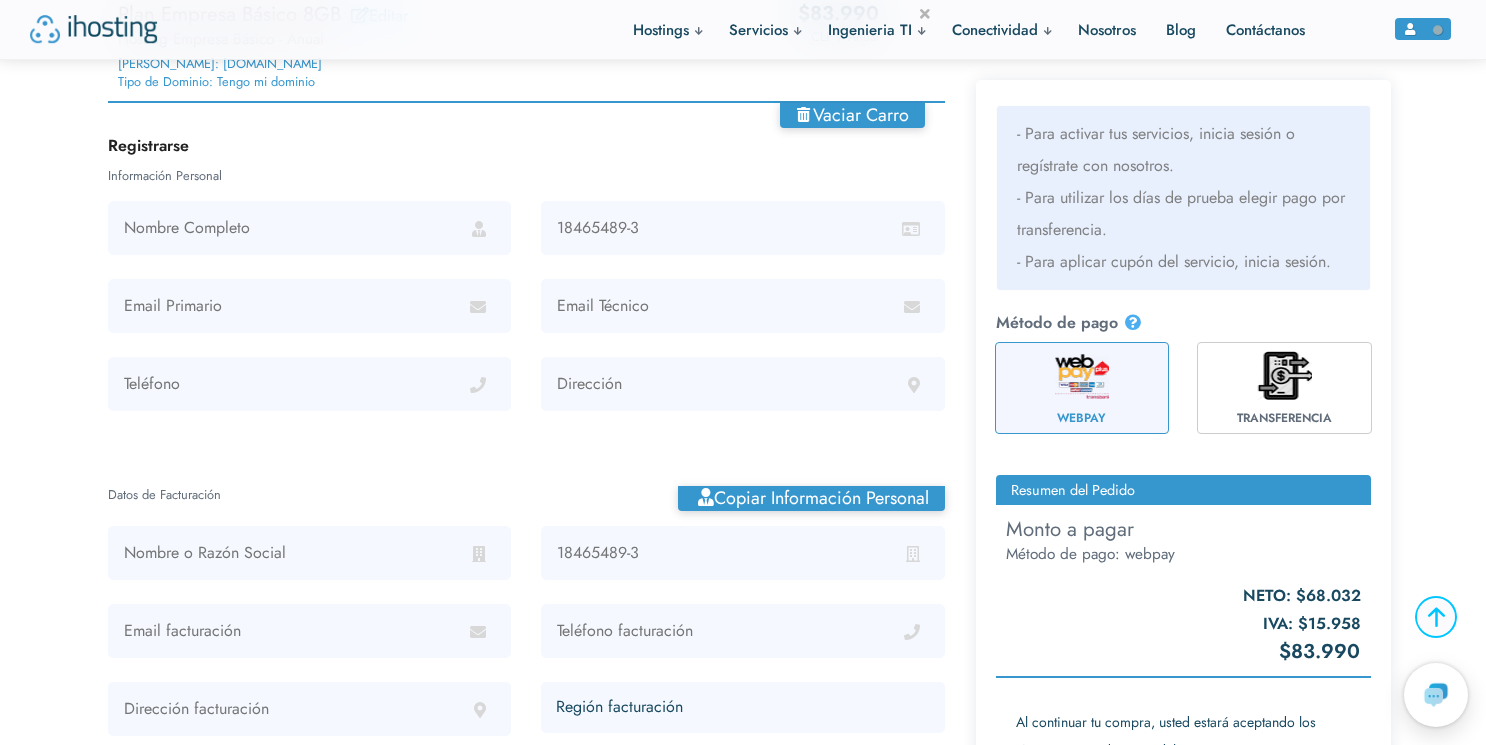 click at bounding box center [526, 318] 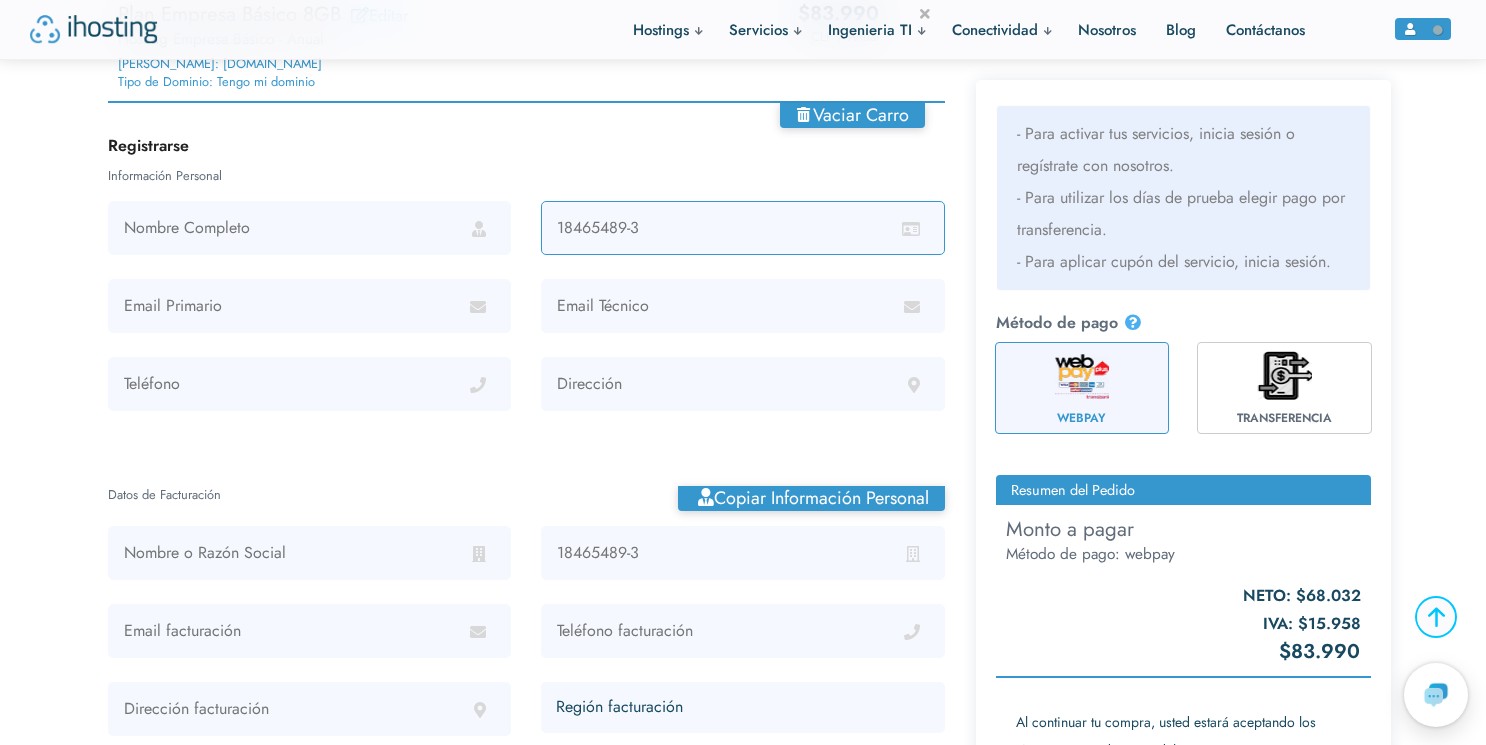 click at bounding box center [742, 228] 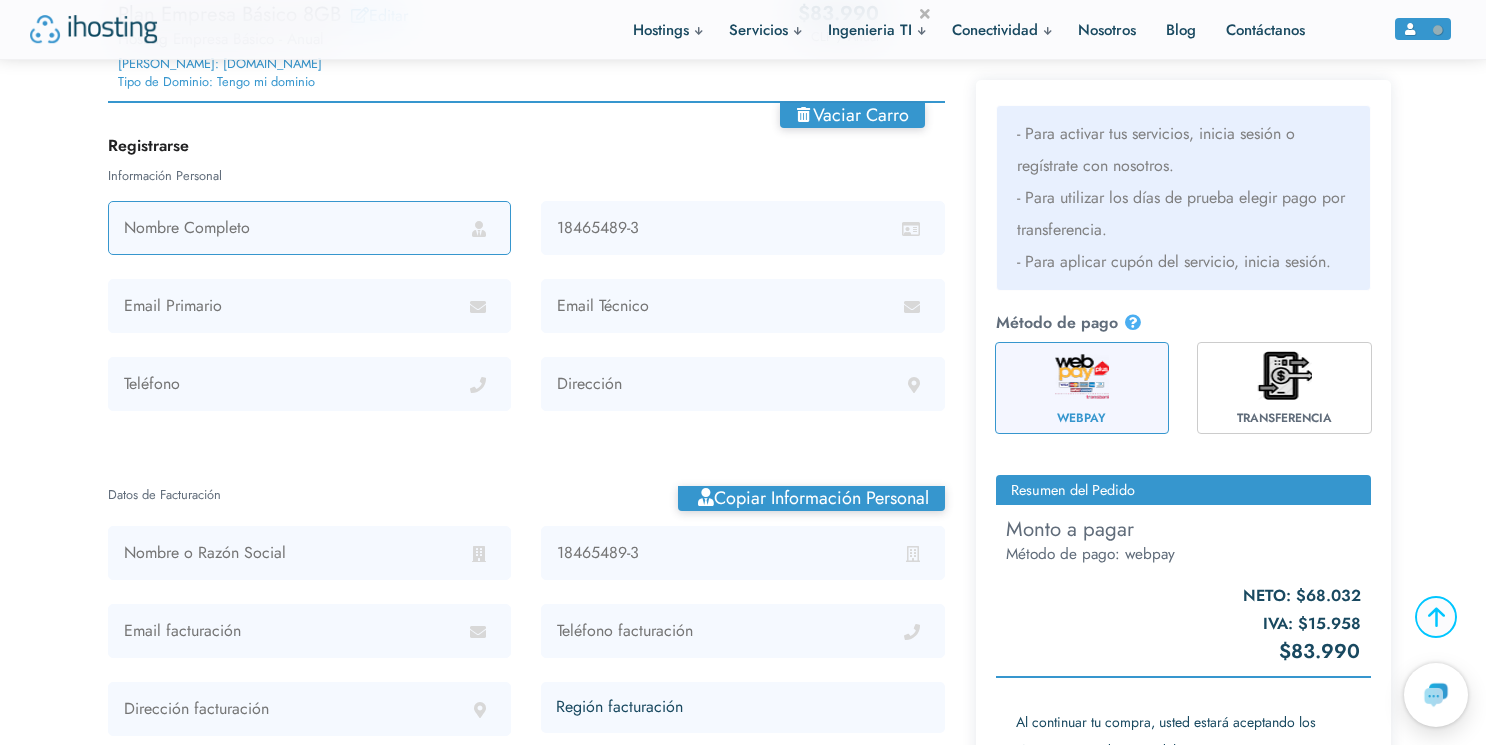 click at bounding box center [309, 228] 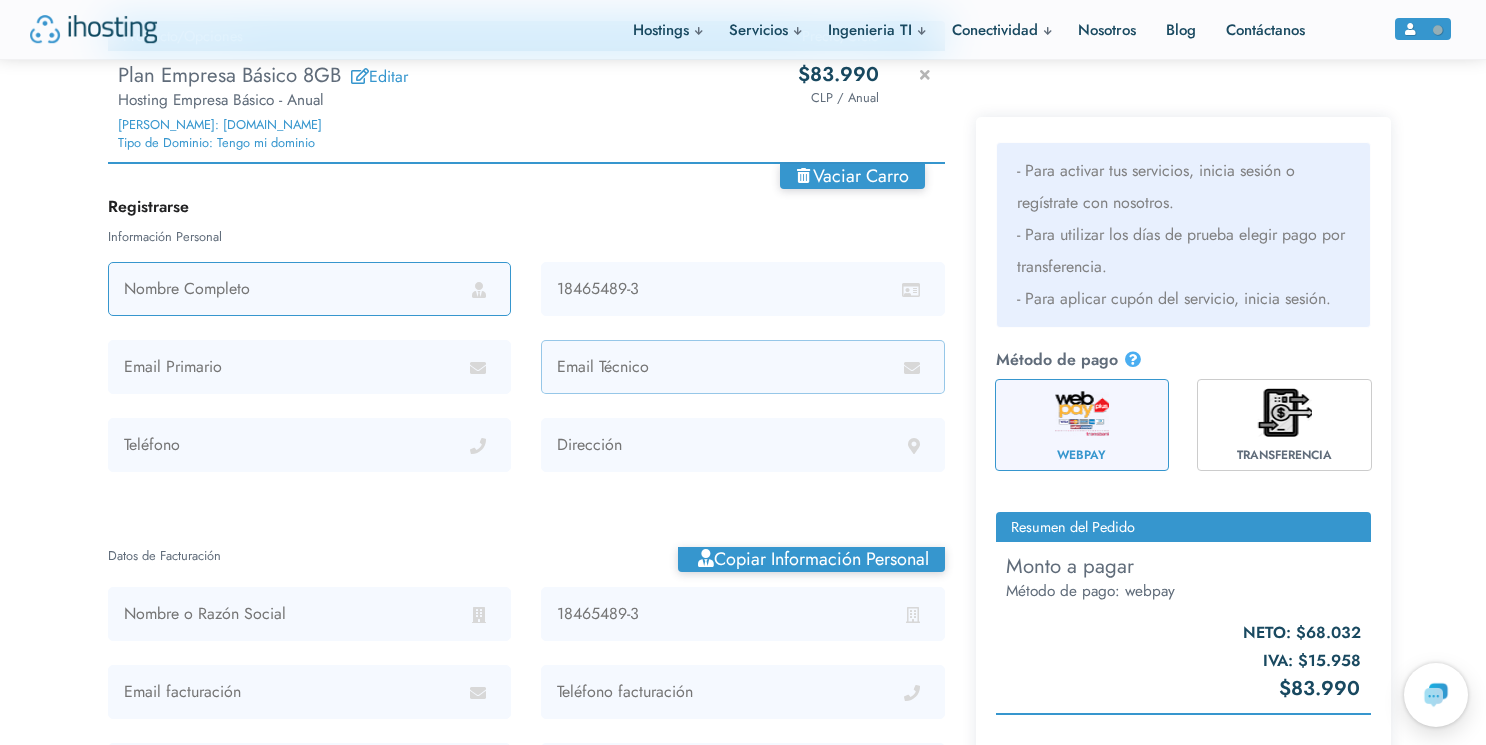 scroll, scrollTop: 178, scrollLeft: 0, axis: vertical 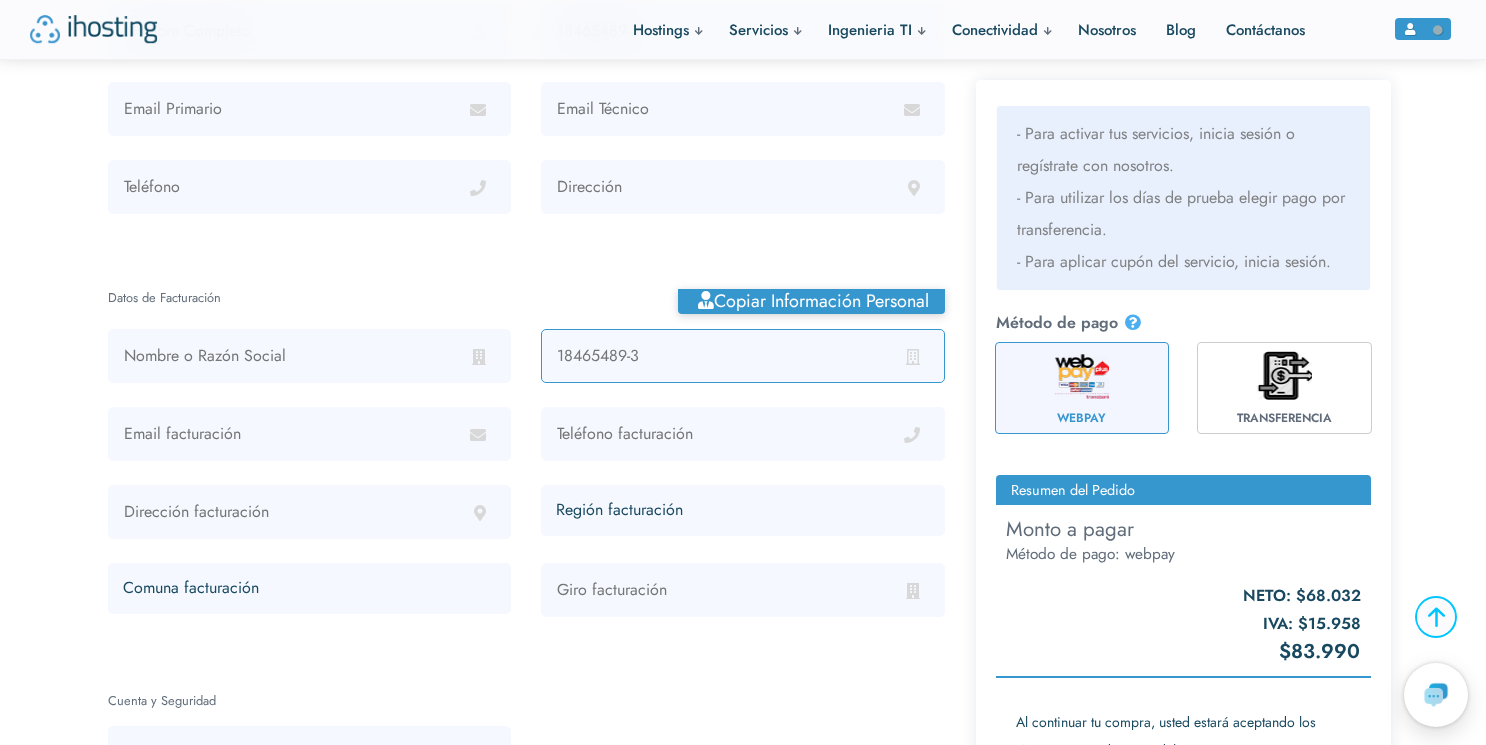 click at bounding box center (742, 356) 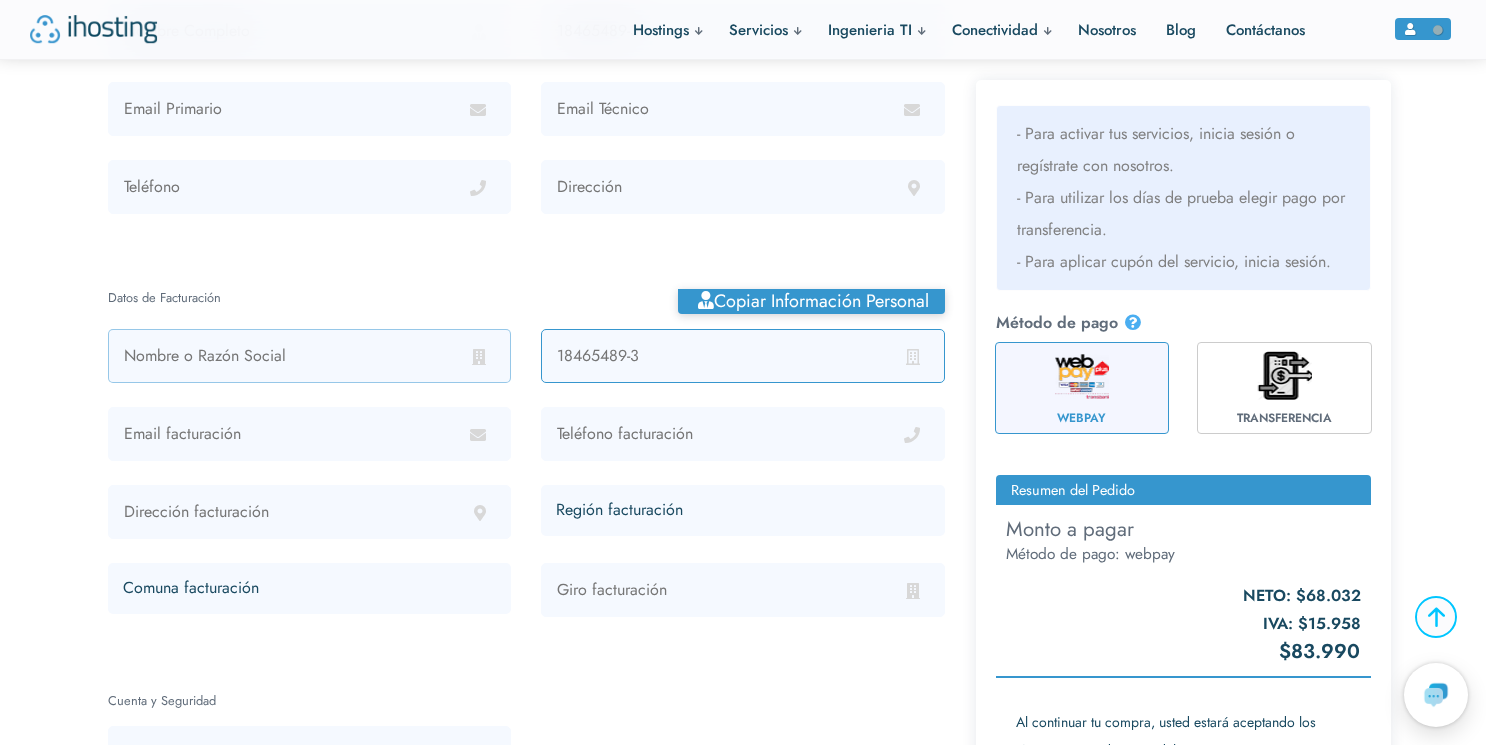 paste on "77594353-K" 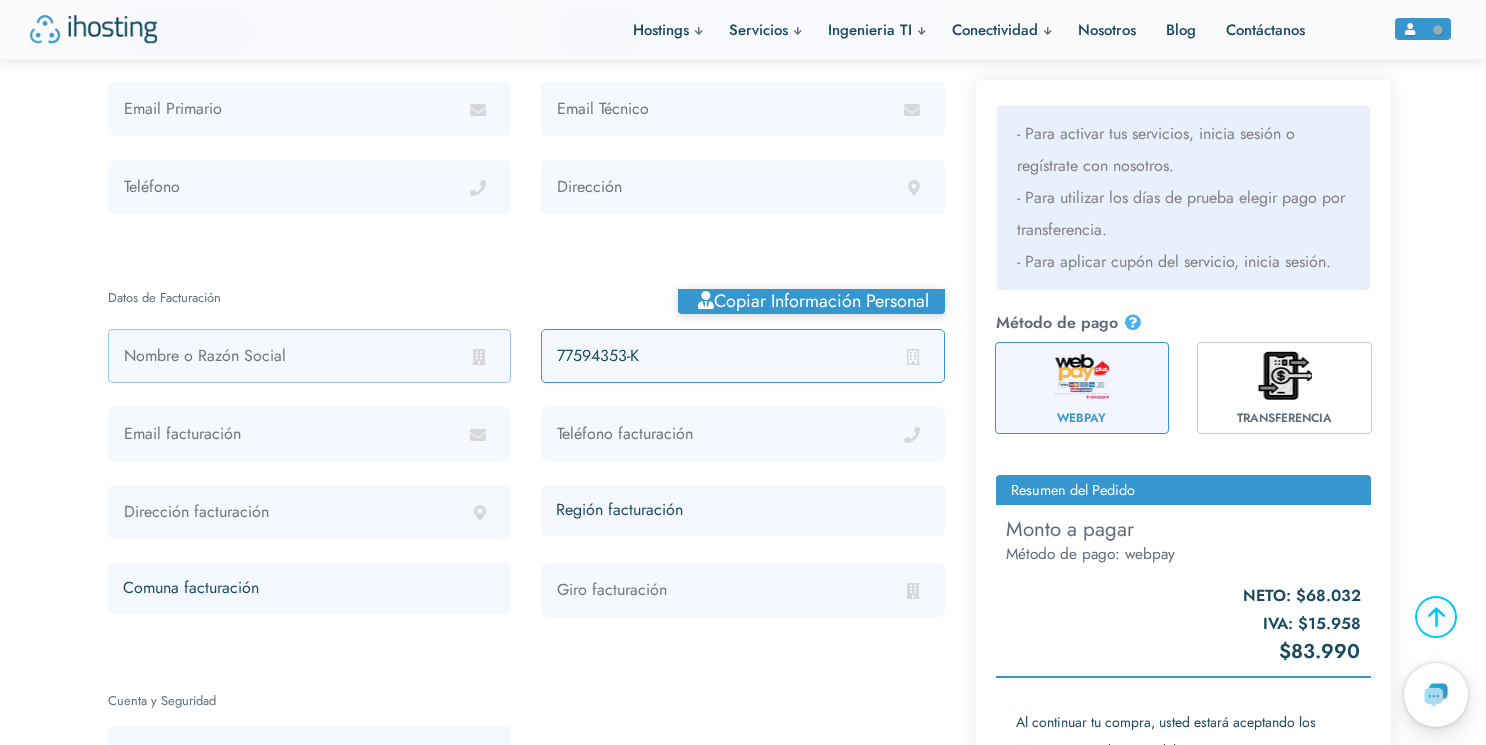 type on "77594353-K" 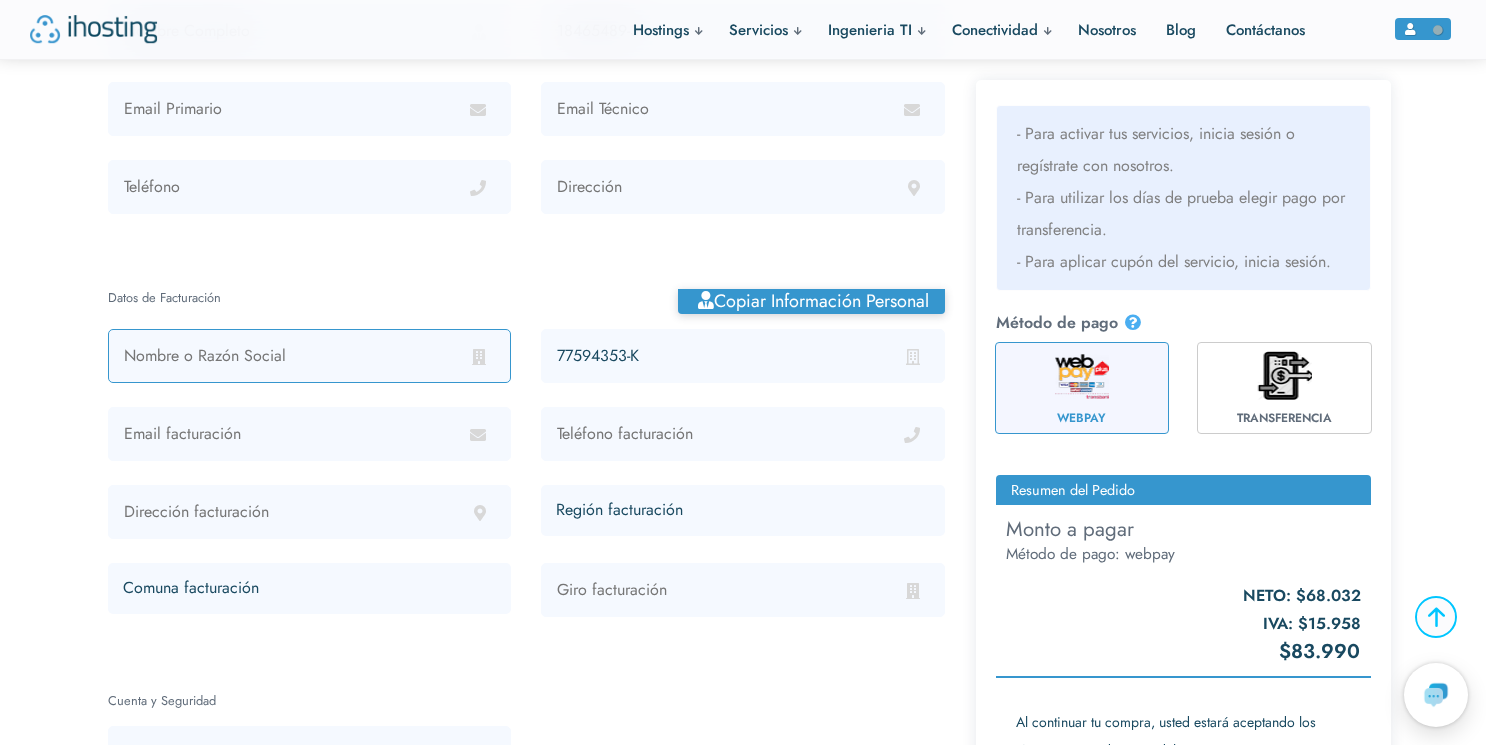 click at bounding box center [309, 356] 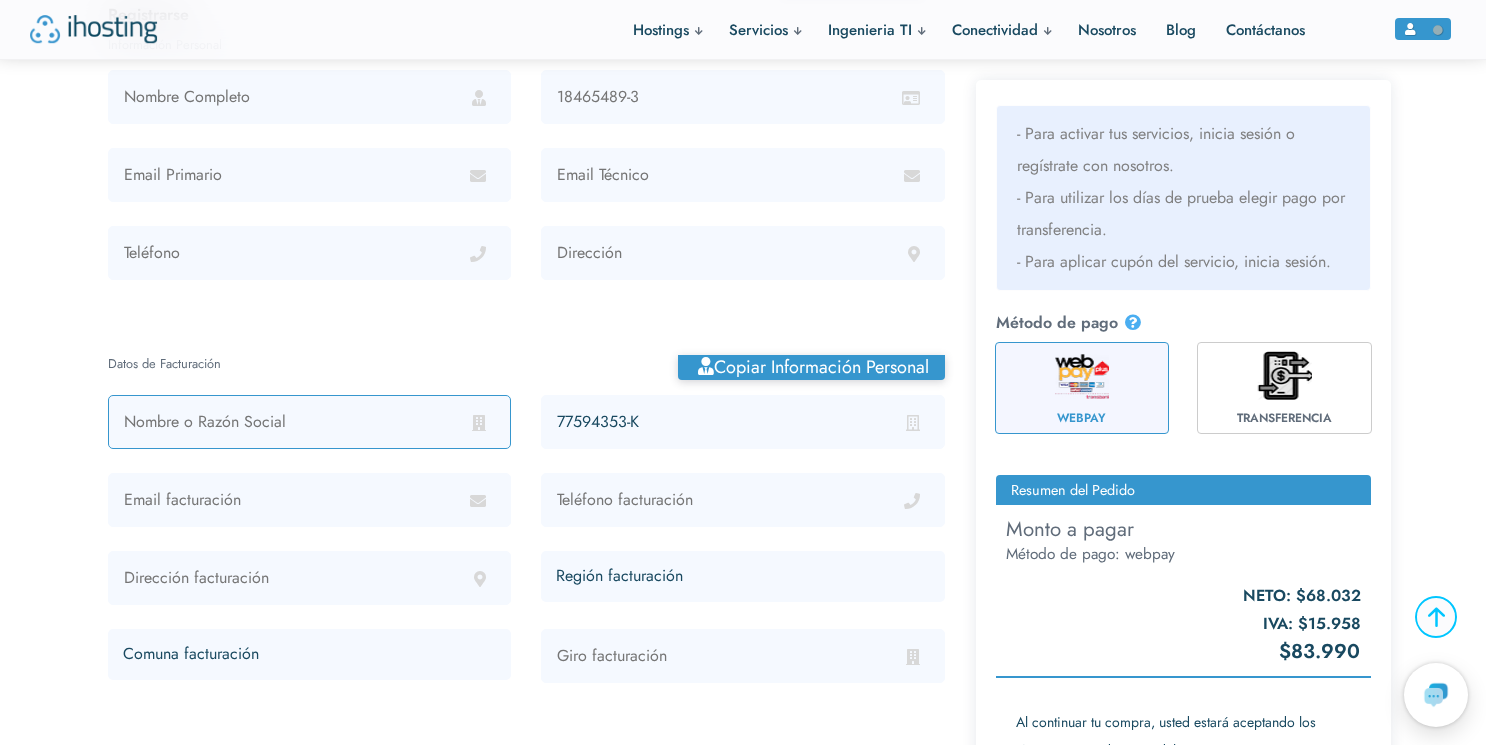scroll, scrollTop: 502, scrollLeft: 0, axis: vertical 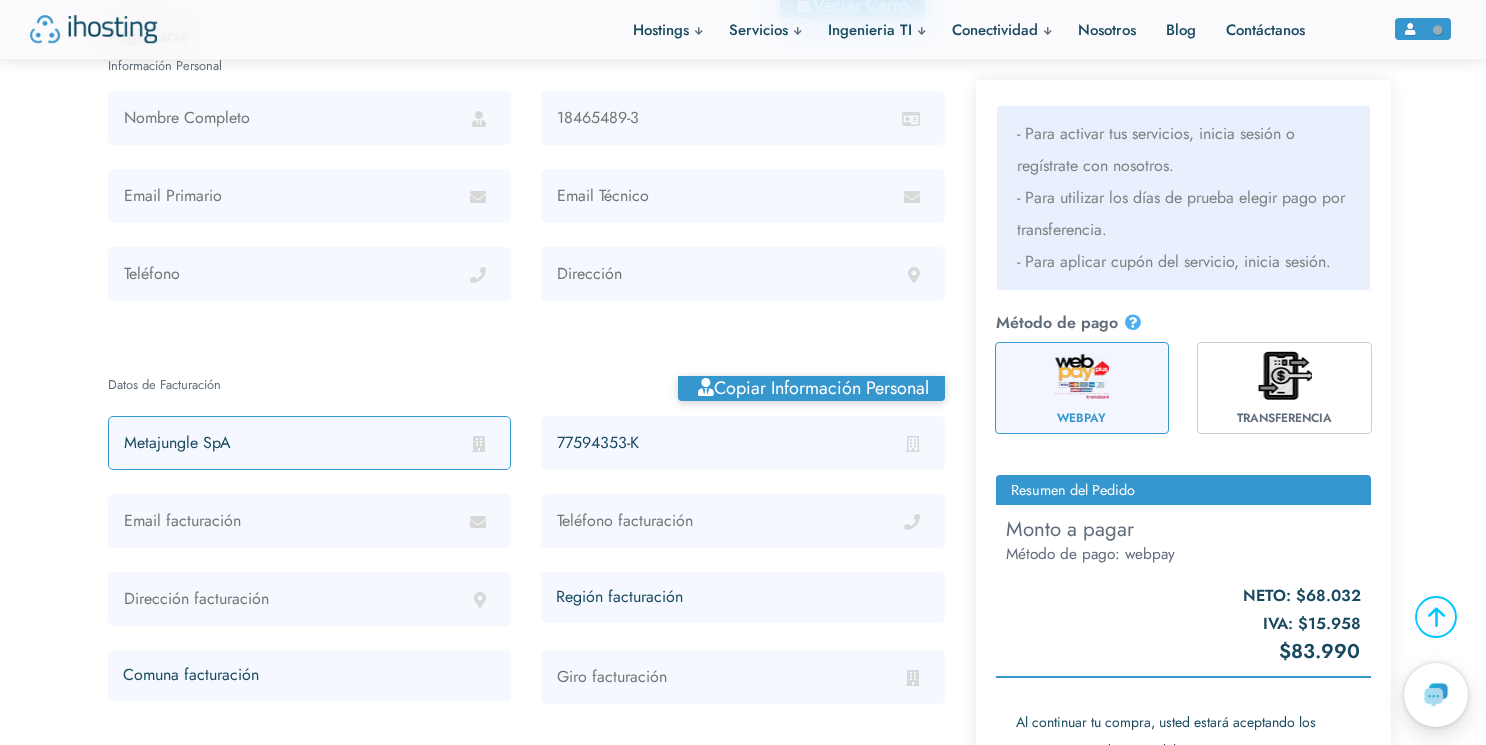 type on "Metajungle SpA" 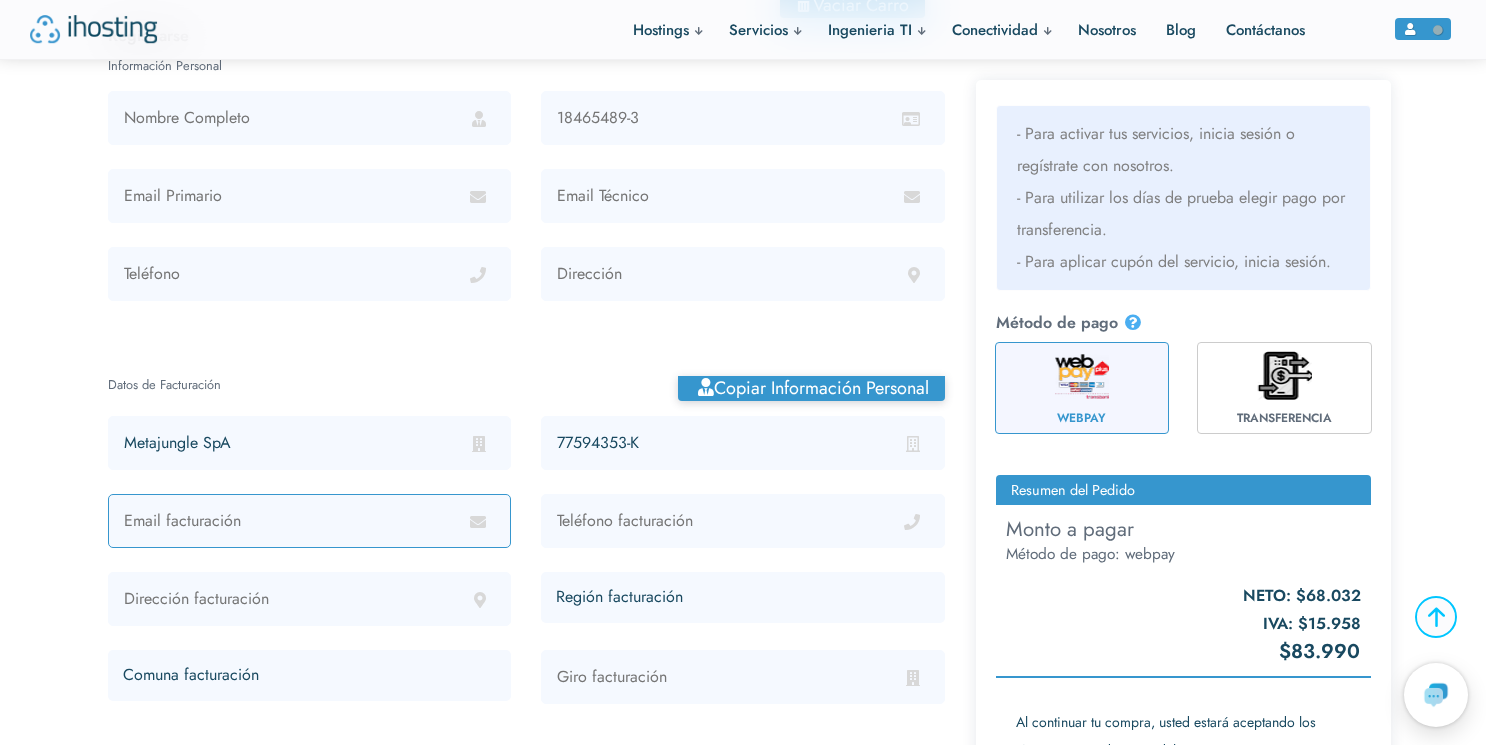 paste on "claudio.guti@metajungle.group" 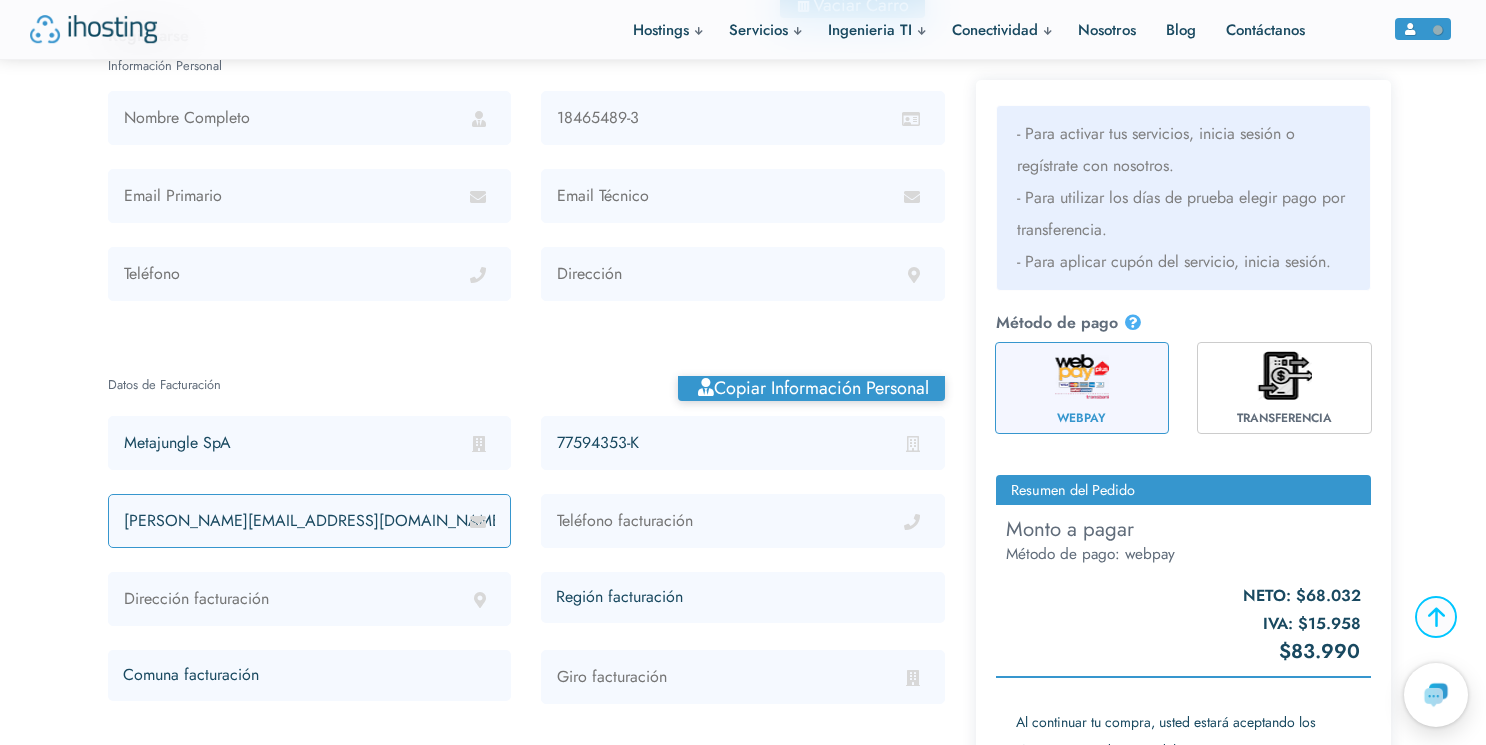 type on "claudio.guti@metajungle.group" 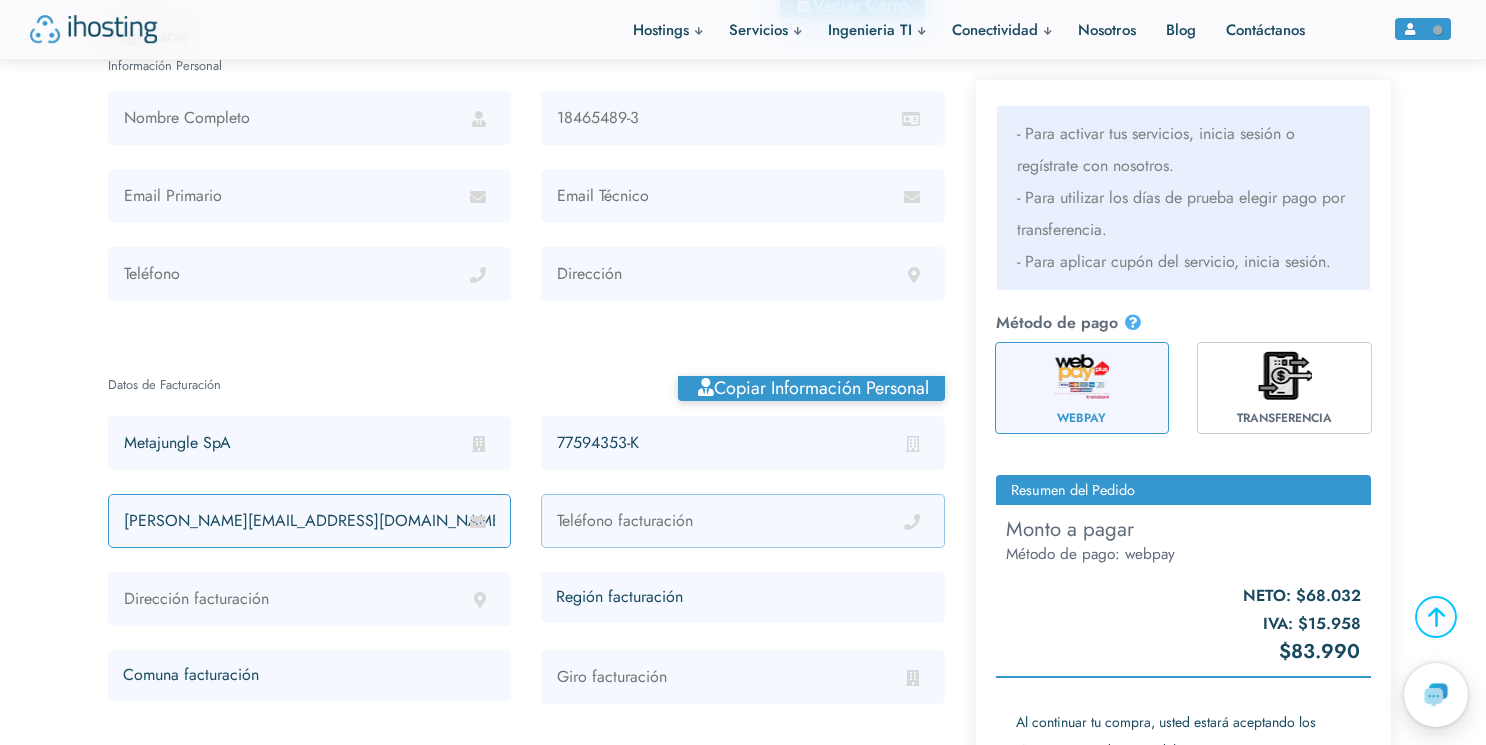 scroll, scrollTop: 521, scrollLeft: 0, axis: vertical 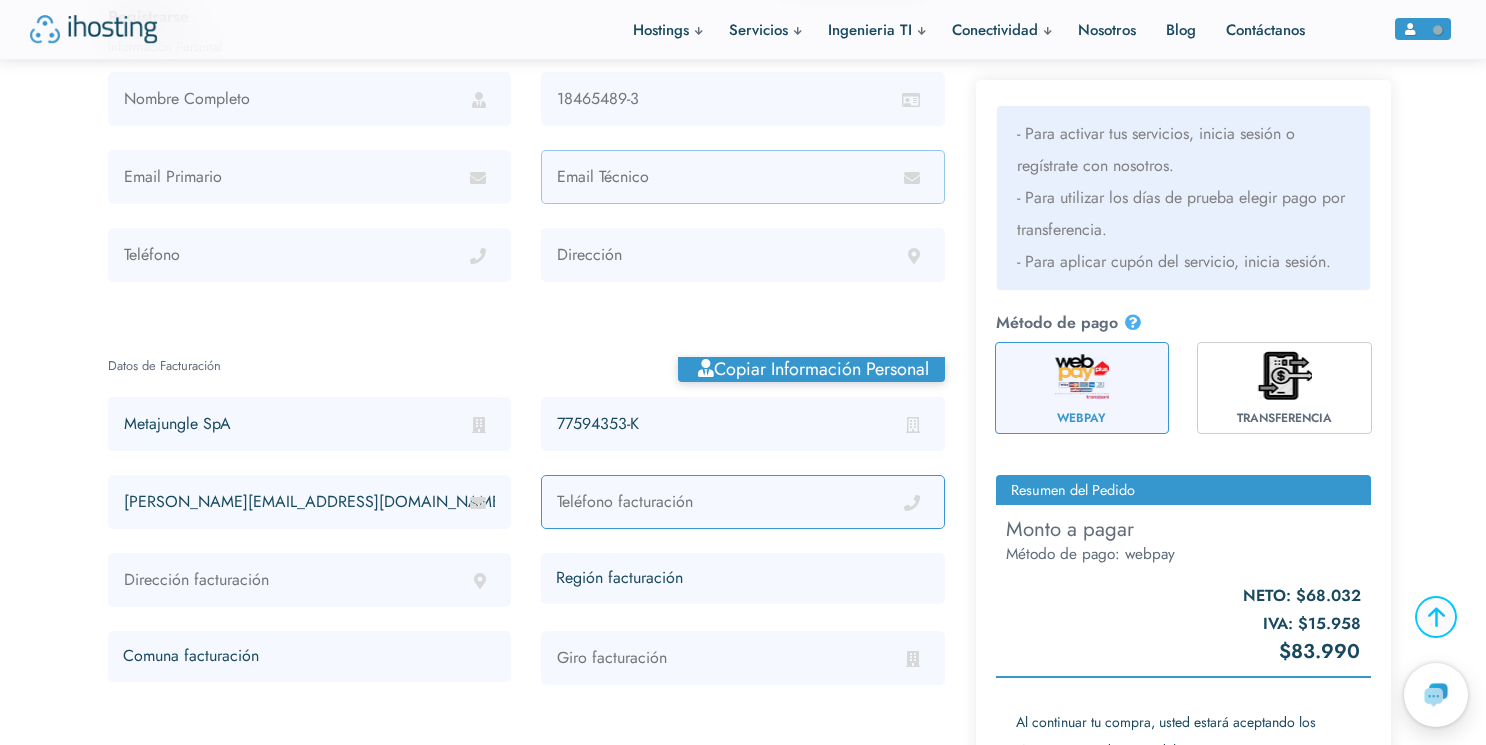 paste on "990407069" 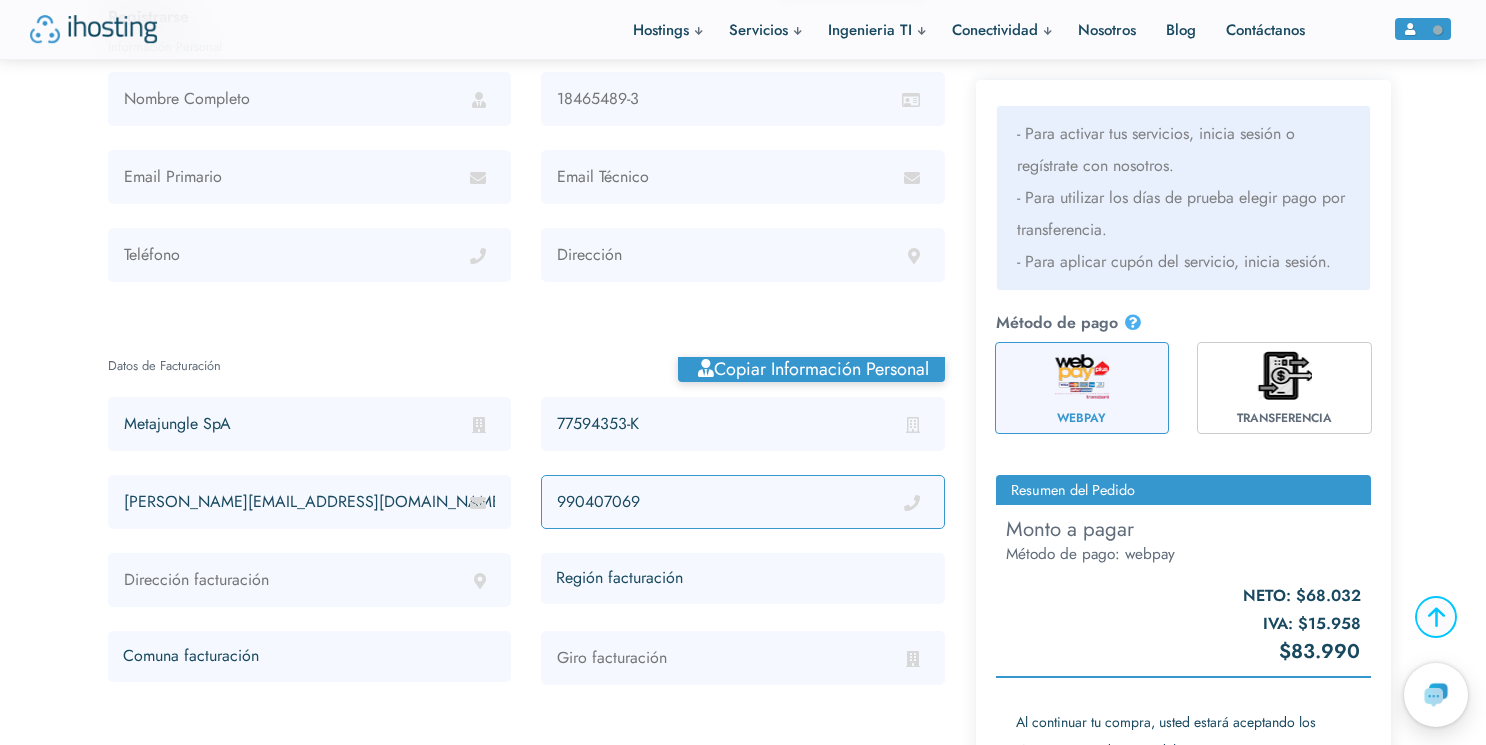 click on "990407069" at bounding box center (742, 502) 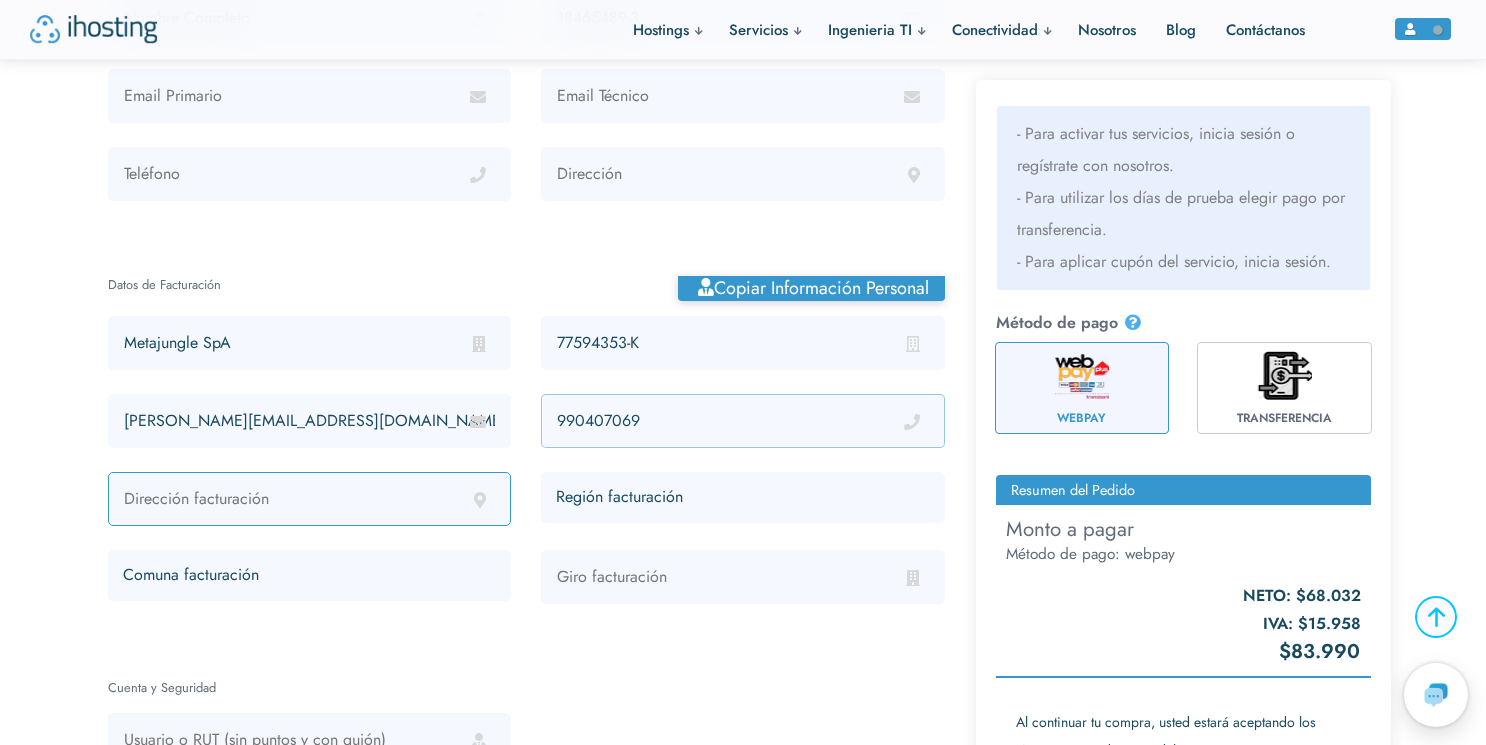 scroll, scrollTop: 616, scrollLeft: 0, axis: vertical 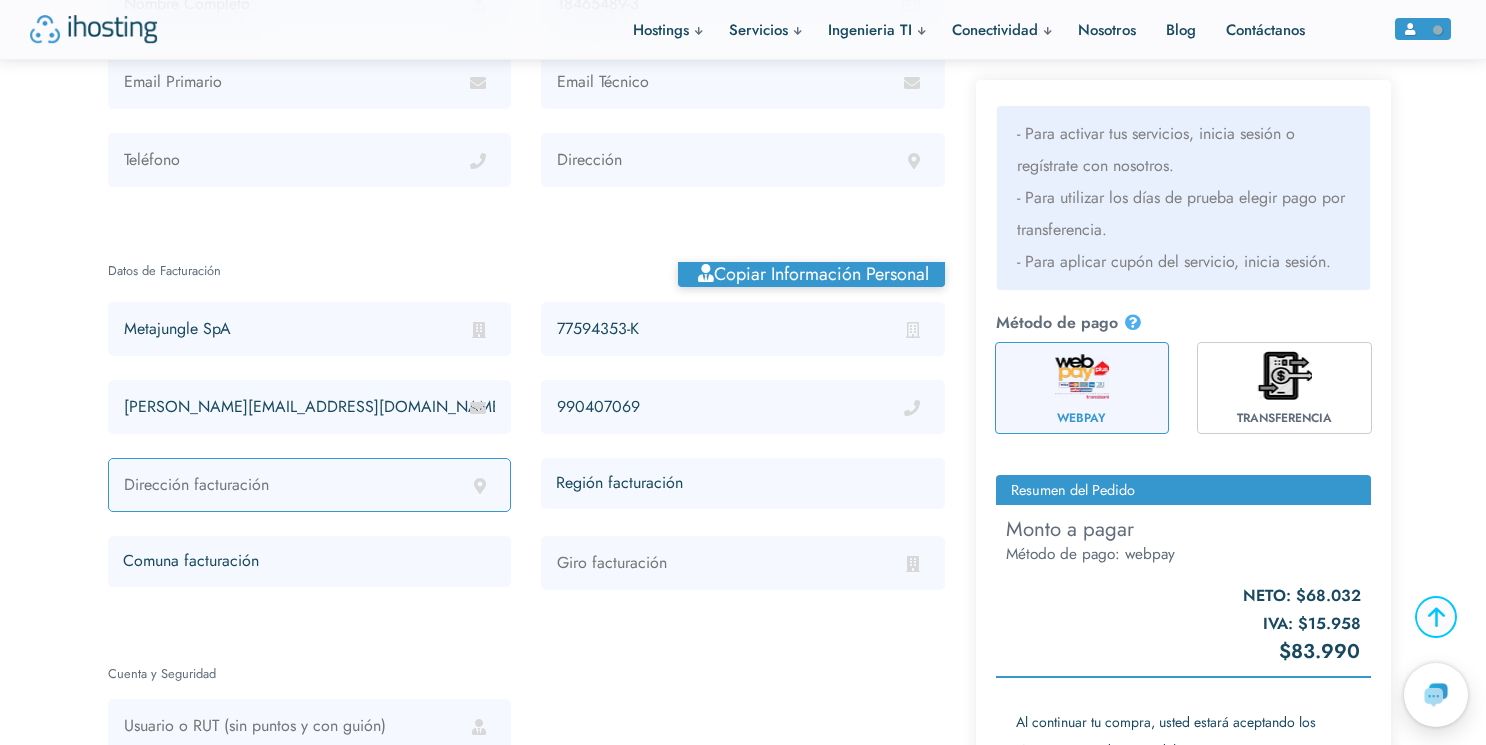 paste on "Camino La Pirámide 5990" 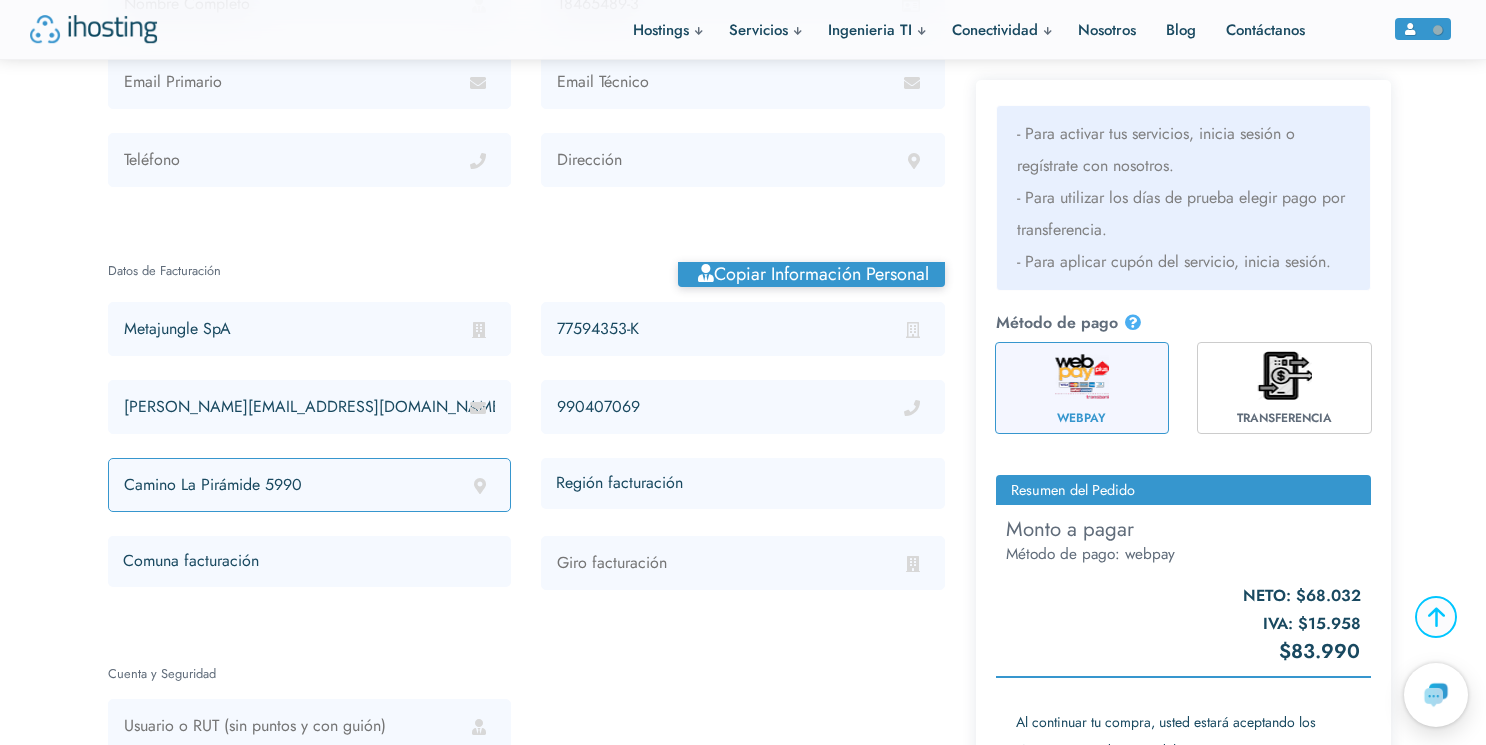 type on "Camino La Pirámide 5990" 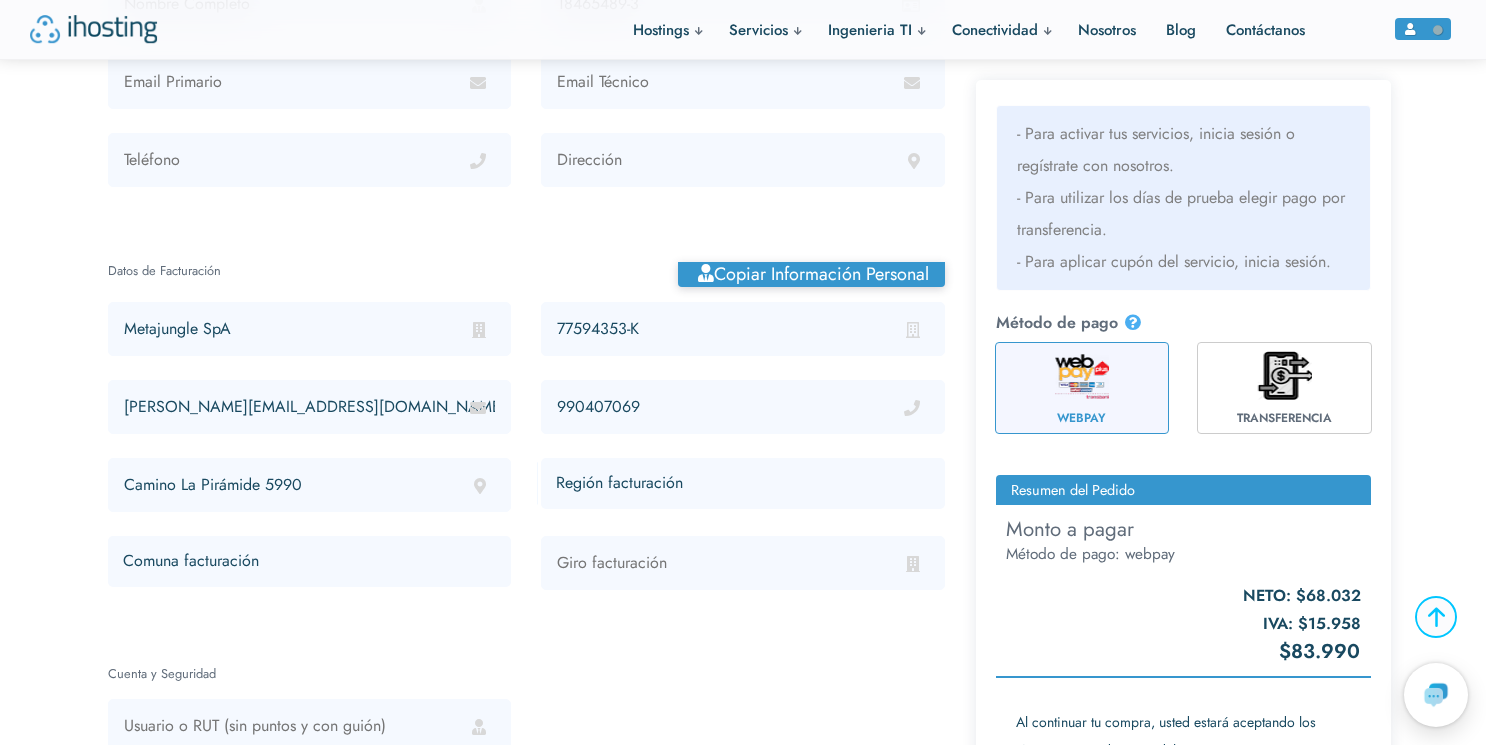 click on "Metajungle SpA 77594353-K claudio.guti@metajungle.group 990407069 Camino La Pirámide 5990 Región facturación  Arica y Parinacota   Tarapacá   Antofagasta   Atacama   Coquimbo   Valparaíso   Región del Libertador Gral. Bernardo O’Higgins   Región del Maule   Región del Biobío   Región de la Araucanía   Región de Los Ríos   Región de Los Lagos   Región Aisén del Gral. Carlos Ibáñez del Campo   Región de Magallanes y de la Antártica Chilena   Región Metropolitana de Santiago  Comuna facturación" at bounding box center (526, 458) 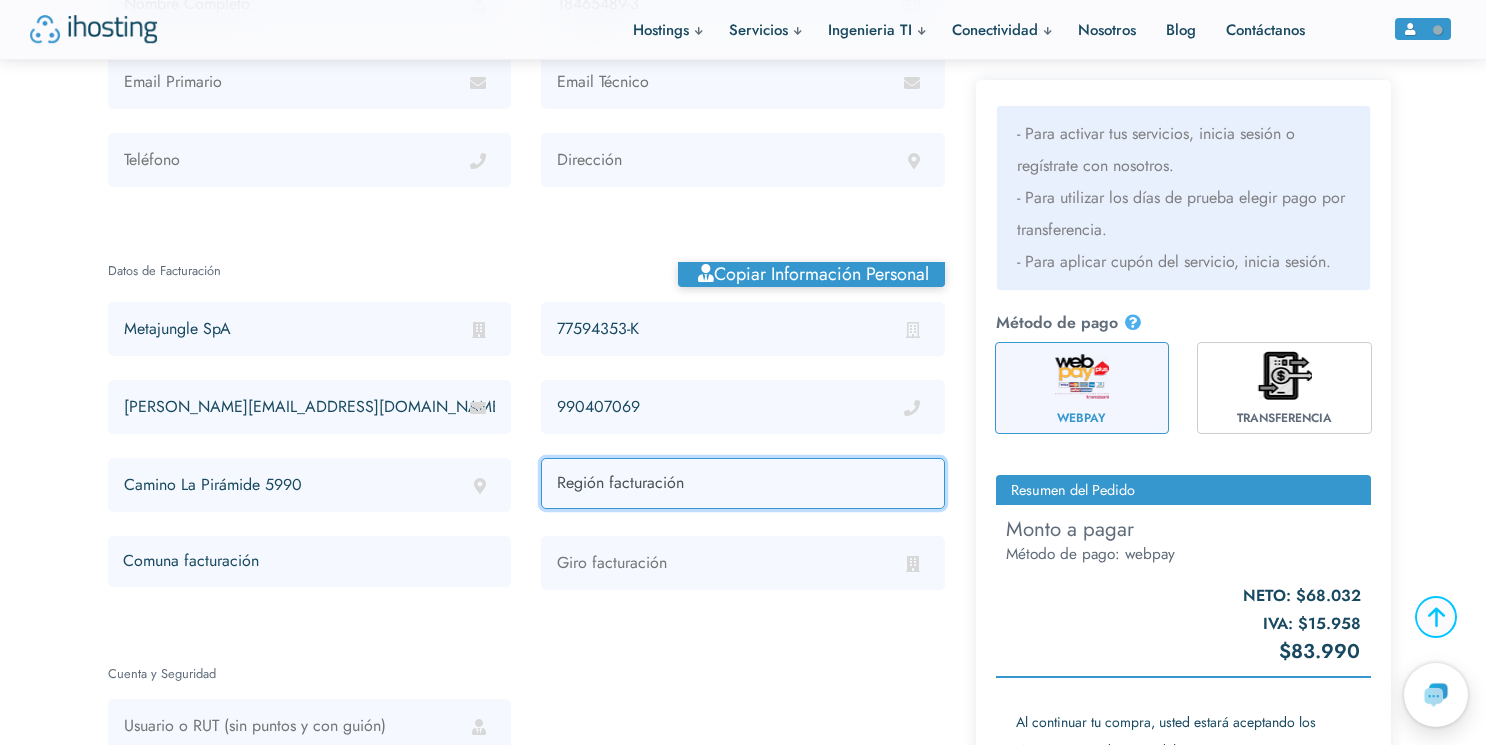 click on "Región facturación  Arica y Parinacota   Tarapacá   Antofagasta   Atacama   Coquimbo   Valparaíso   Región del Libertador Gral. Bernardo O’Higgins   Región del Maule   Región del Biobío   Región de la Araucanía   Región de Los Ríos   Región de Los Lagos   Región Aisén del Gral. Carlos Ibáñez del Campo   Región de Magallanes y de la Antártica Chilena   Región Metropolitana de Santiago" at bounding box center [742, 483] 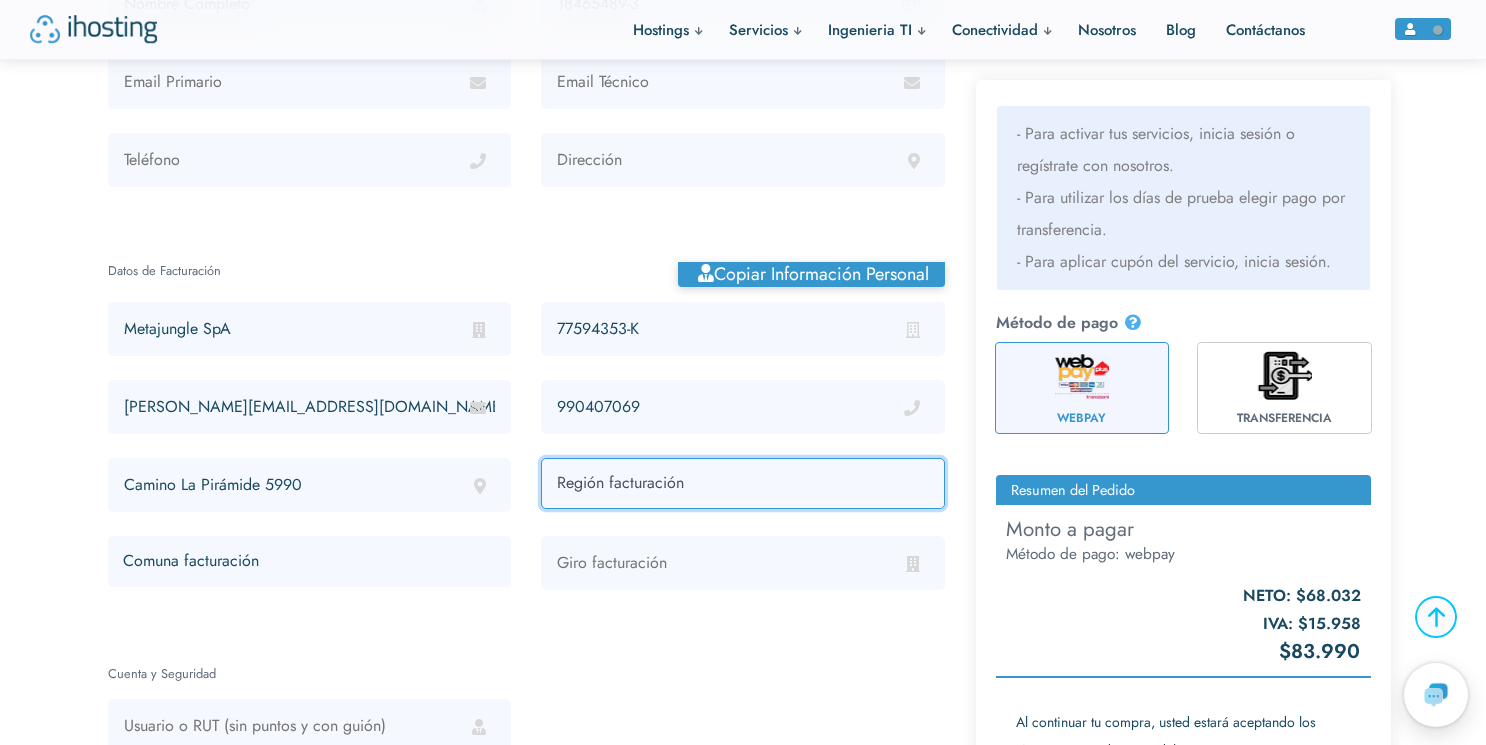 select on "Región Metropolitana de Santiago" 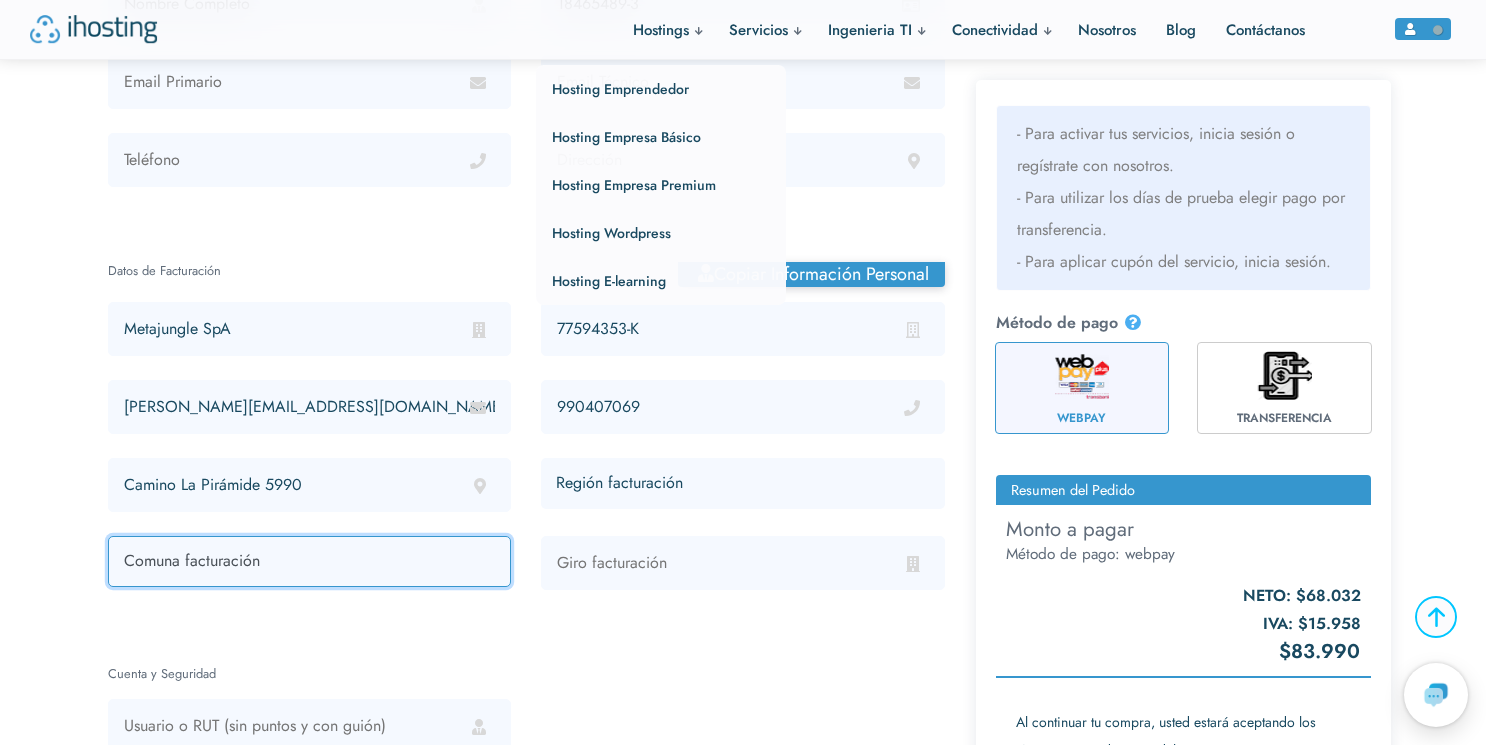 select on "Huechuraba" 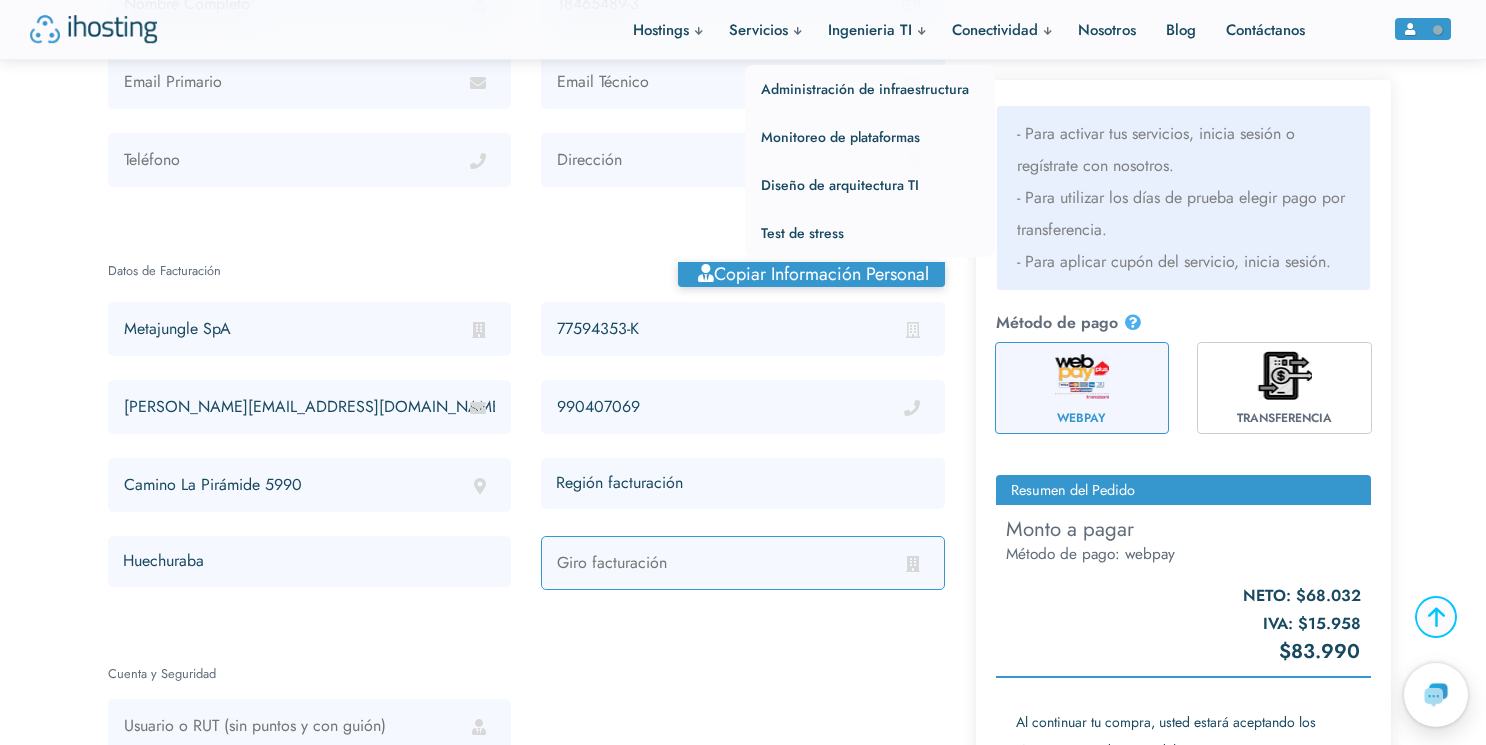 paste on "OTRAS ACTIVIDADES DE SERVICIOS DE APOYO" 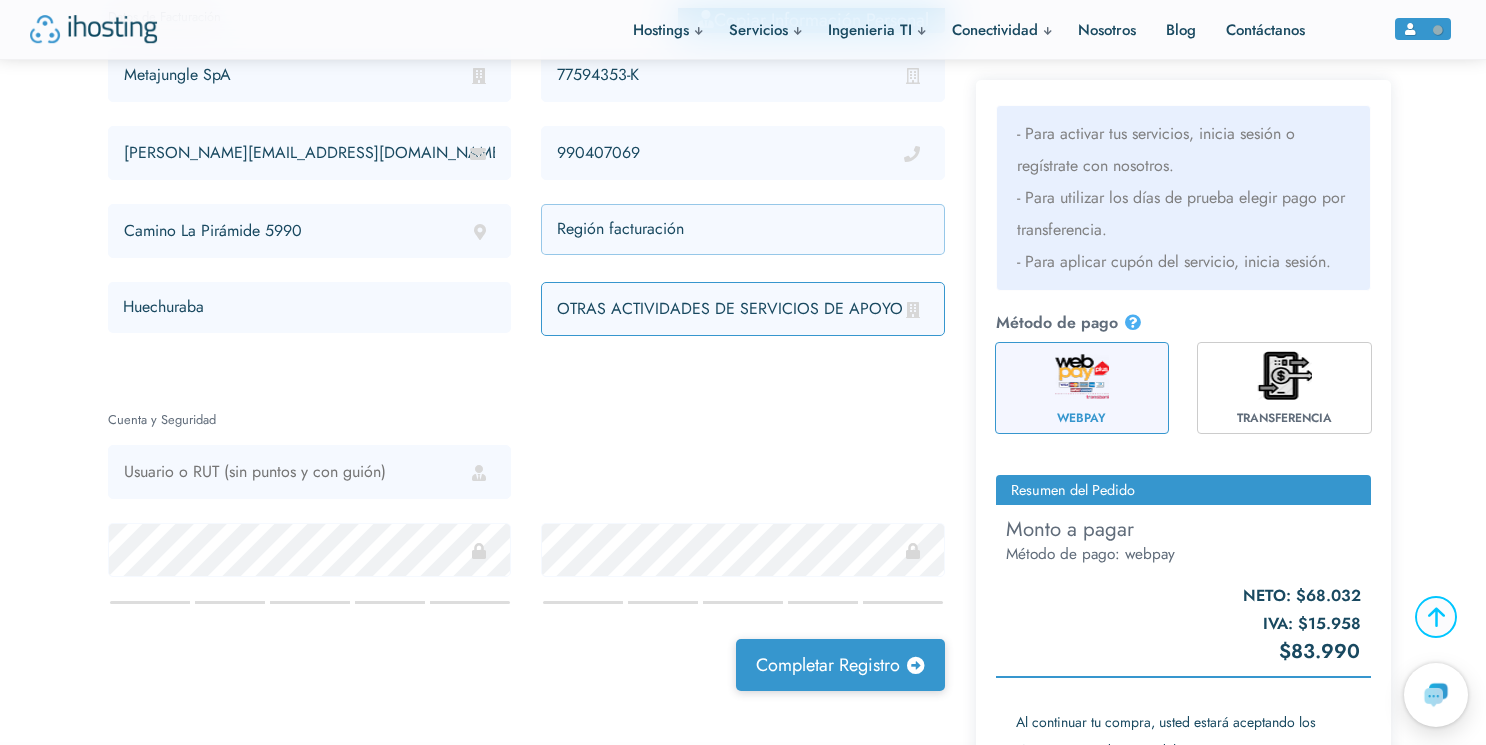 type on "OTRAS ACTIVIDADES DE SERVICIOS DE APOYO" 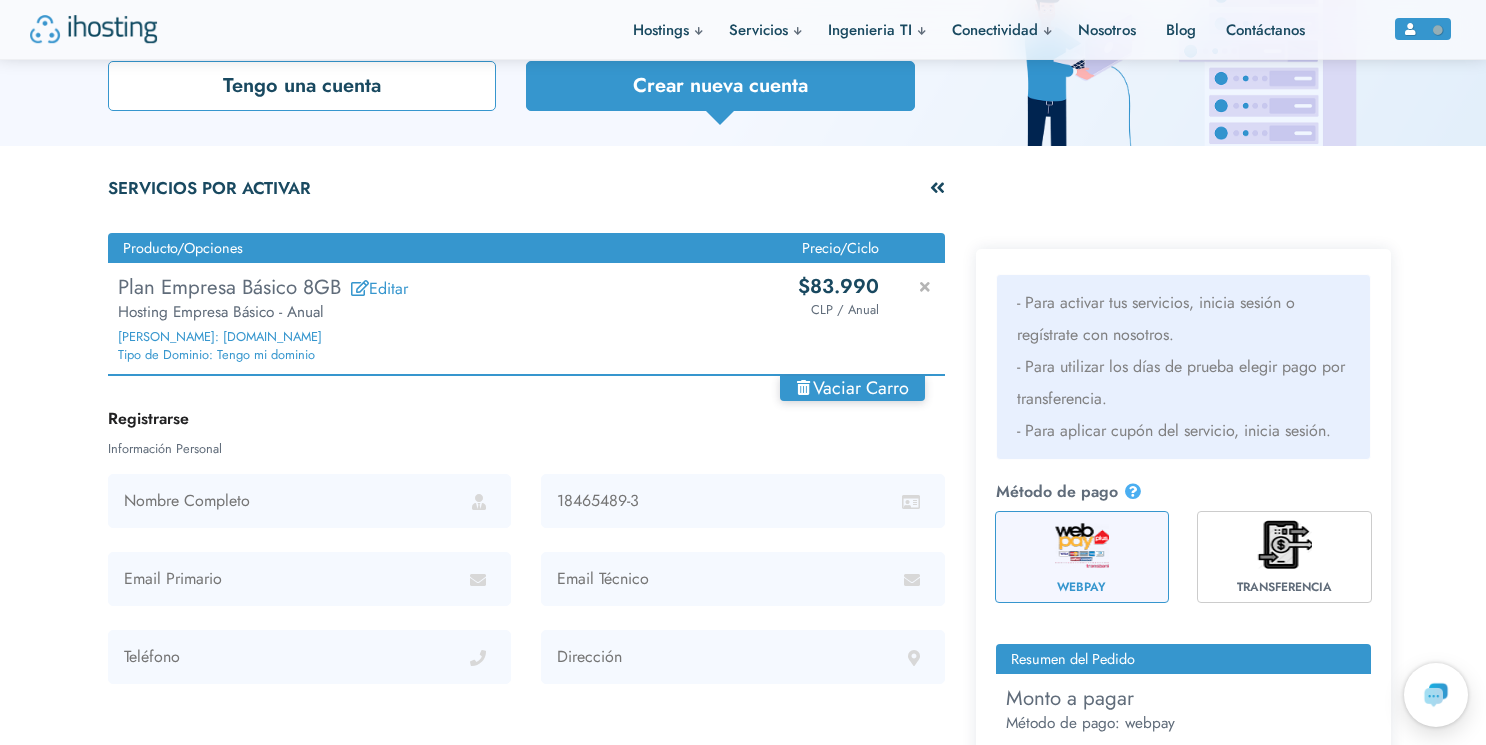 scroll, scrollTop: 0, scrollLeft: 0, axis: both 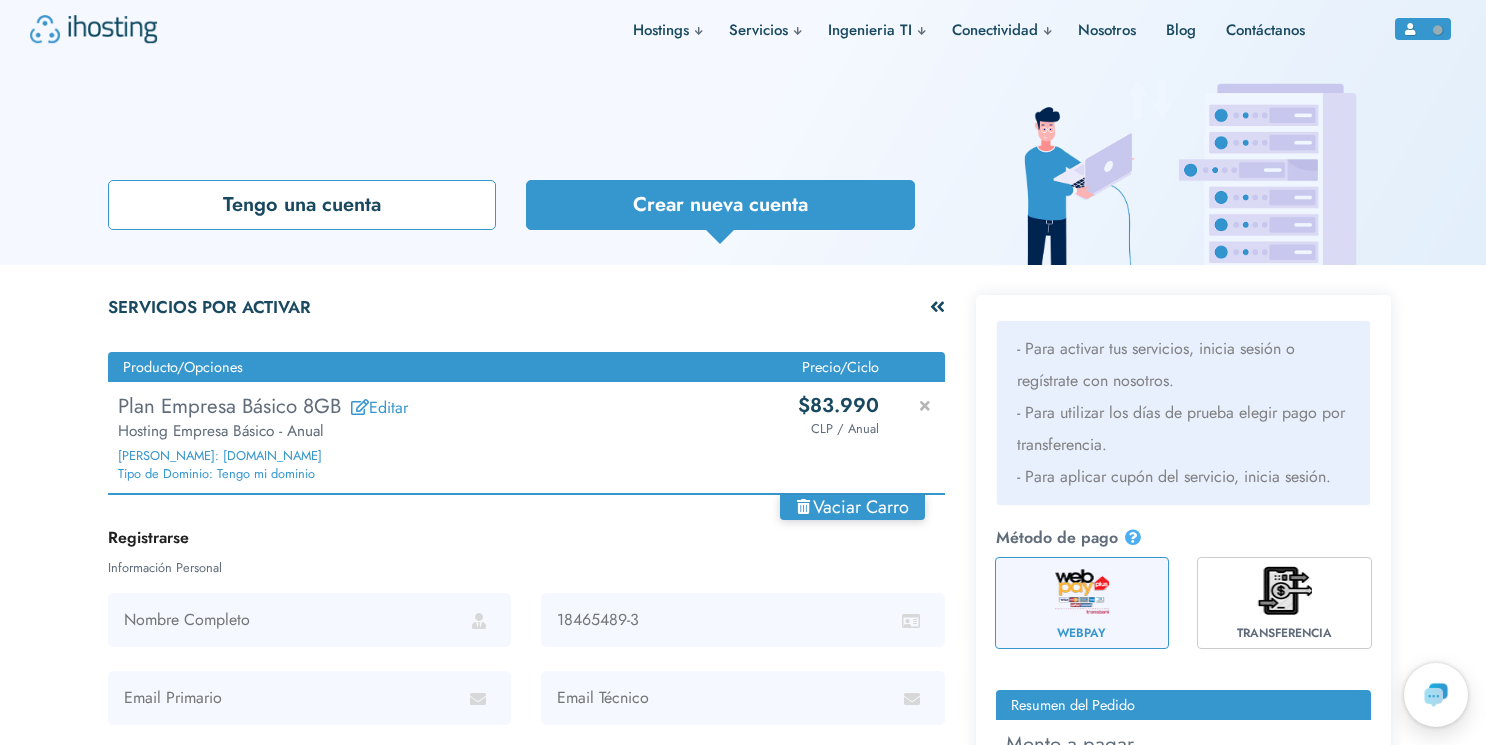 click on "Tengo una cuenta" at bounding box center (302, 205) 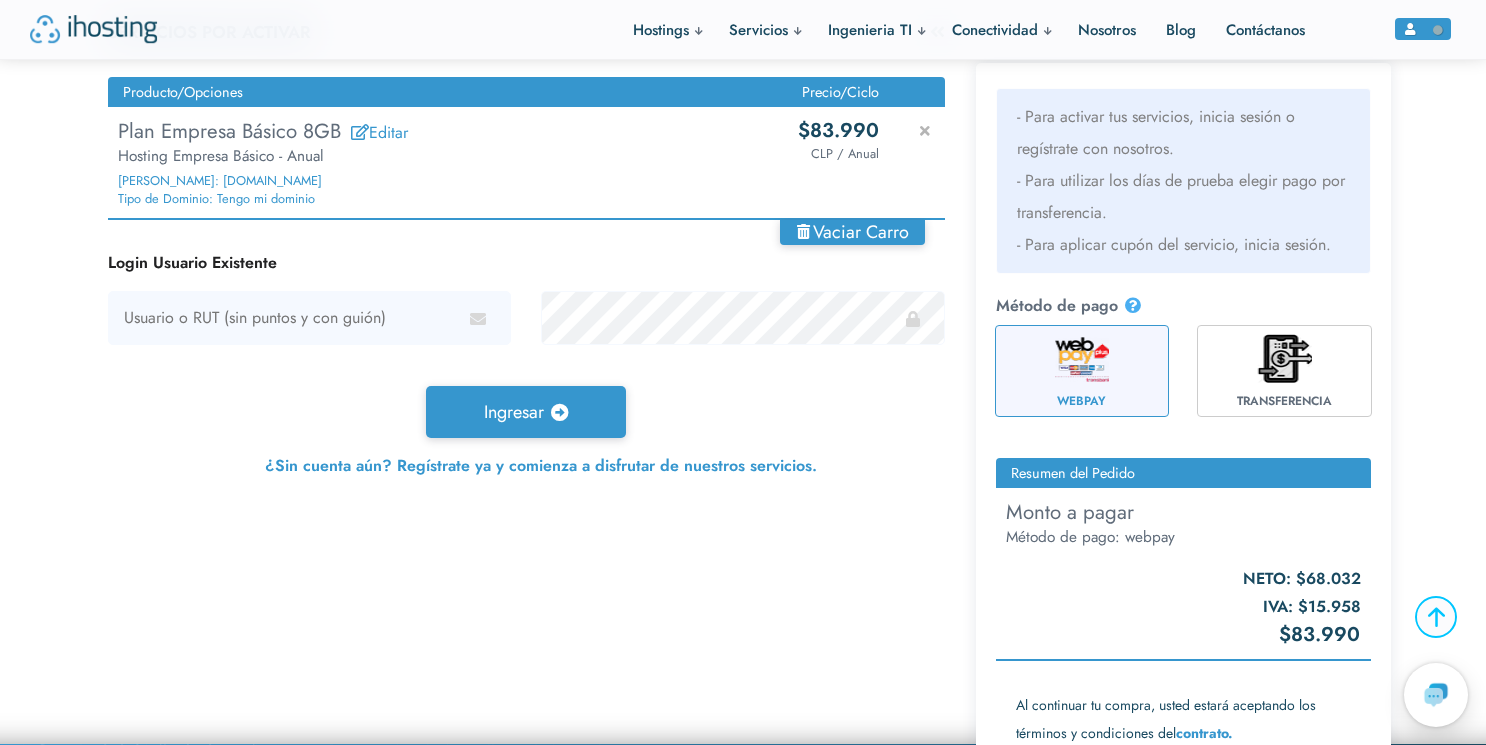 scroll, scrollTop: 300, scrollLeft: 0, axis: vertical 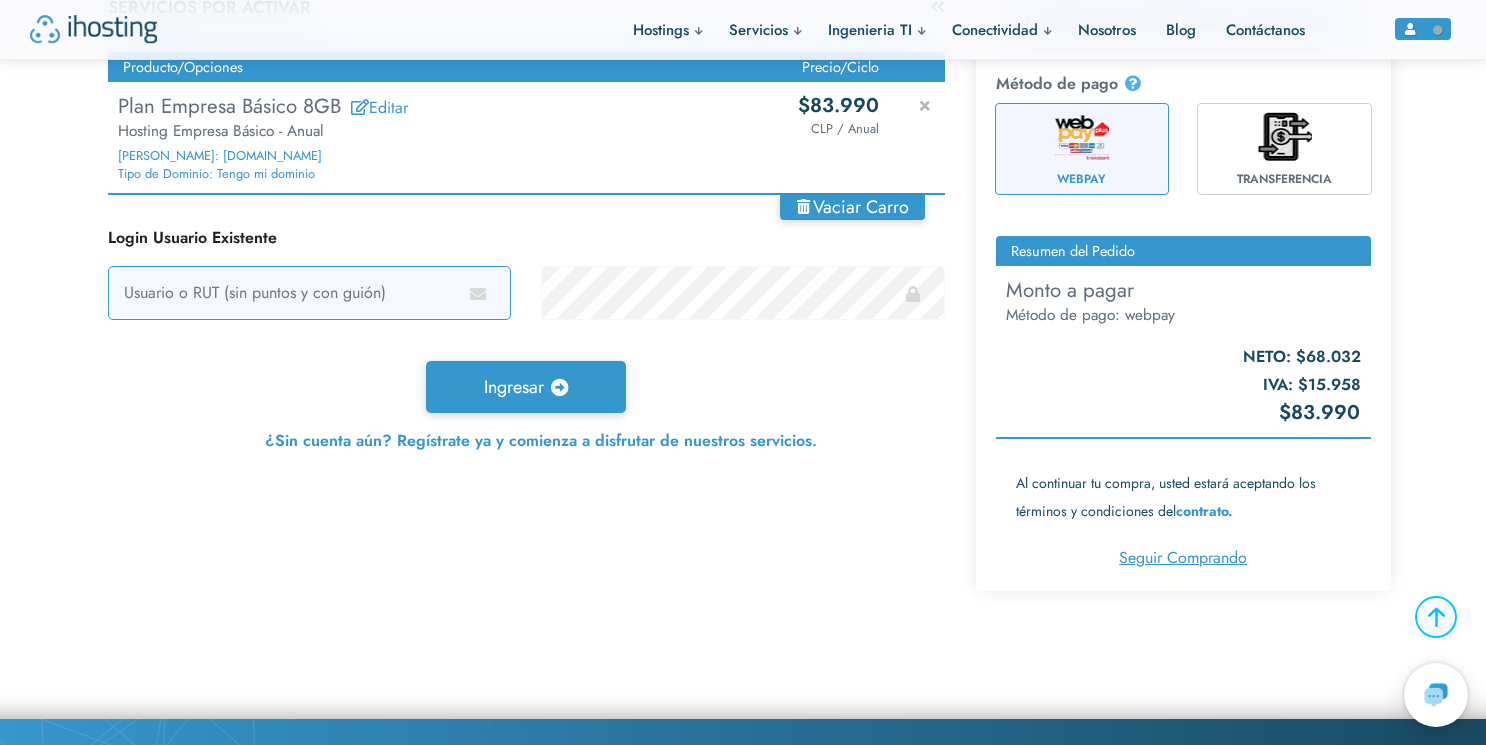 click at bounding box center (309, 293) 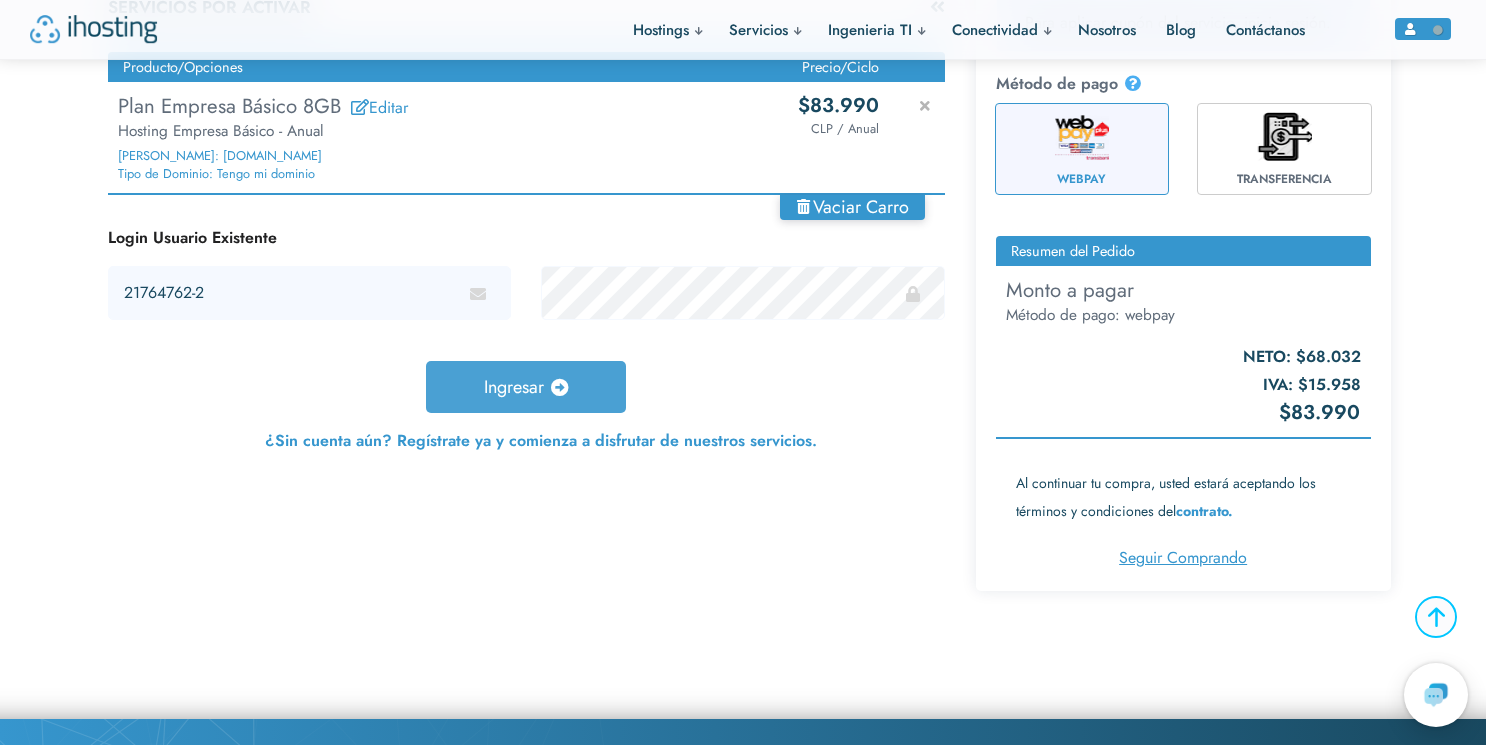 click on "Ingresar" at bounding box center [526, 387] 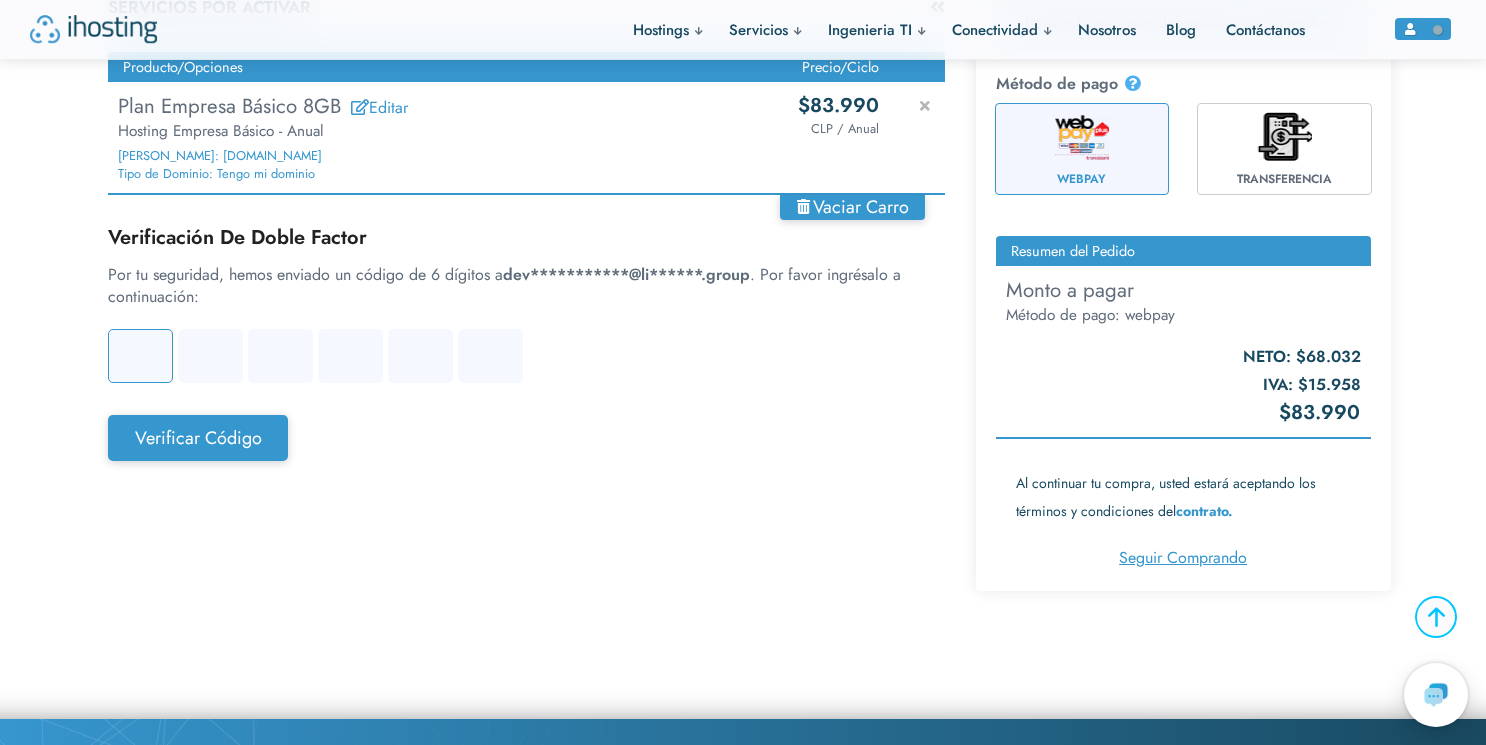 click at bounding box center [140, 356] 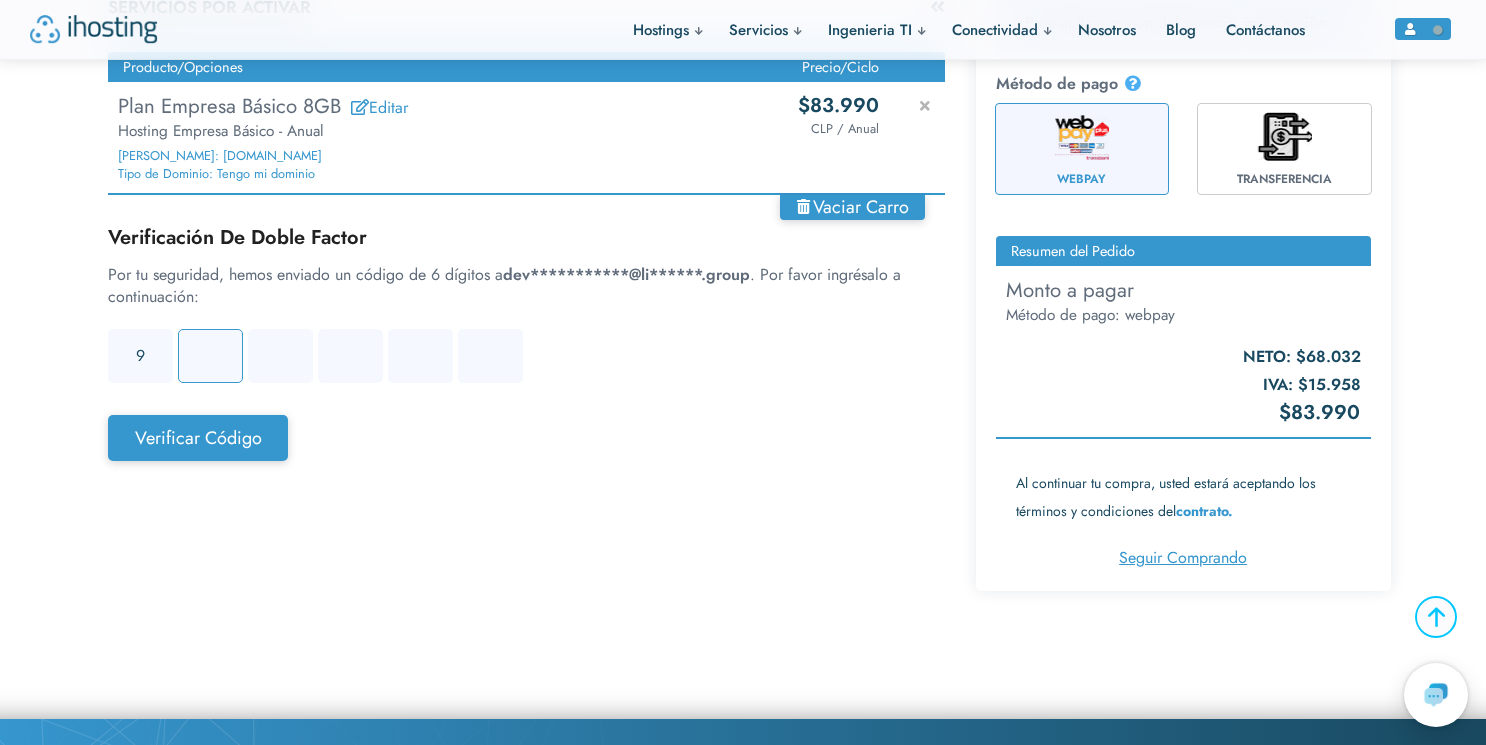 type on "3" 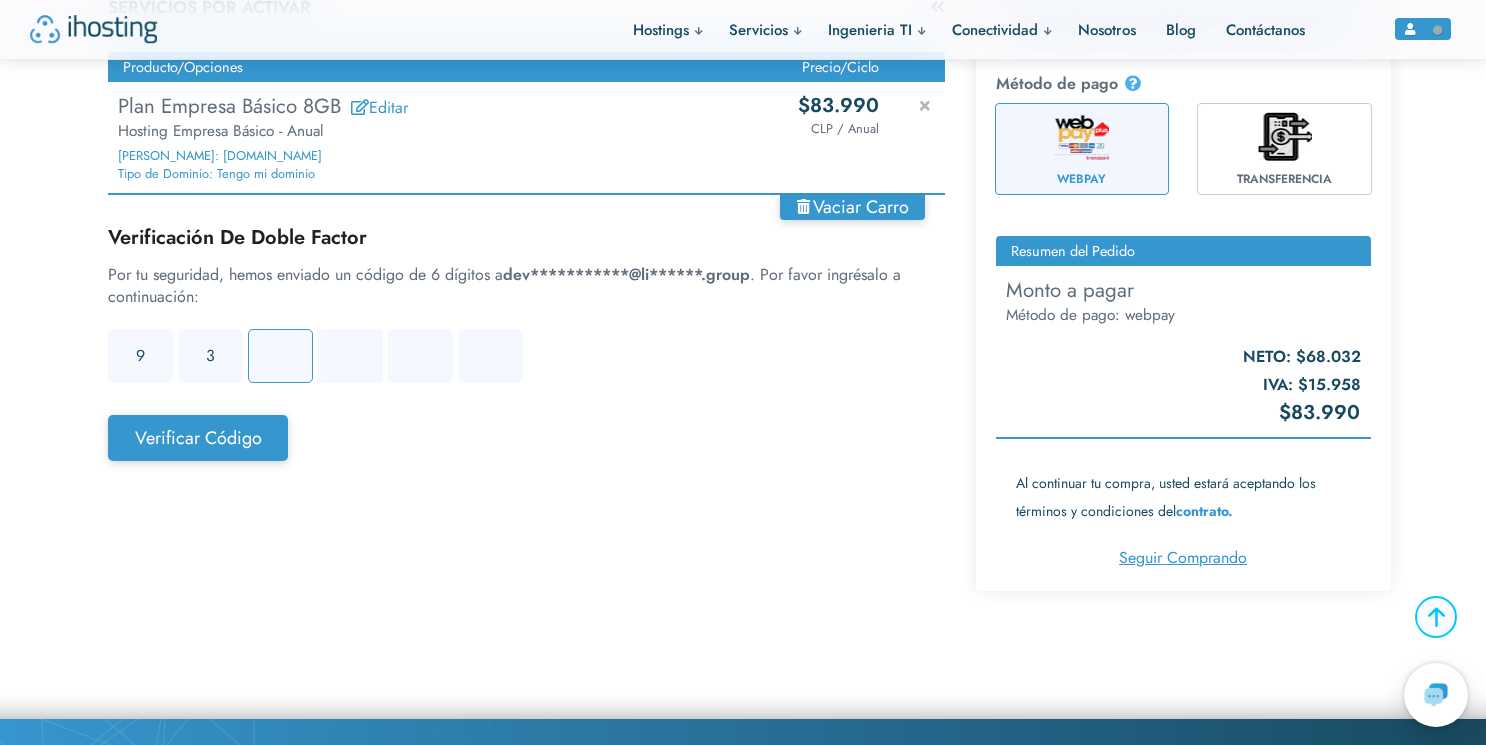 type on "7" 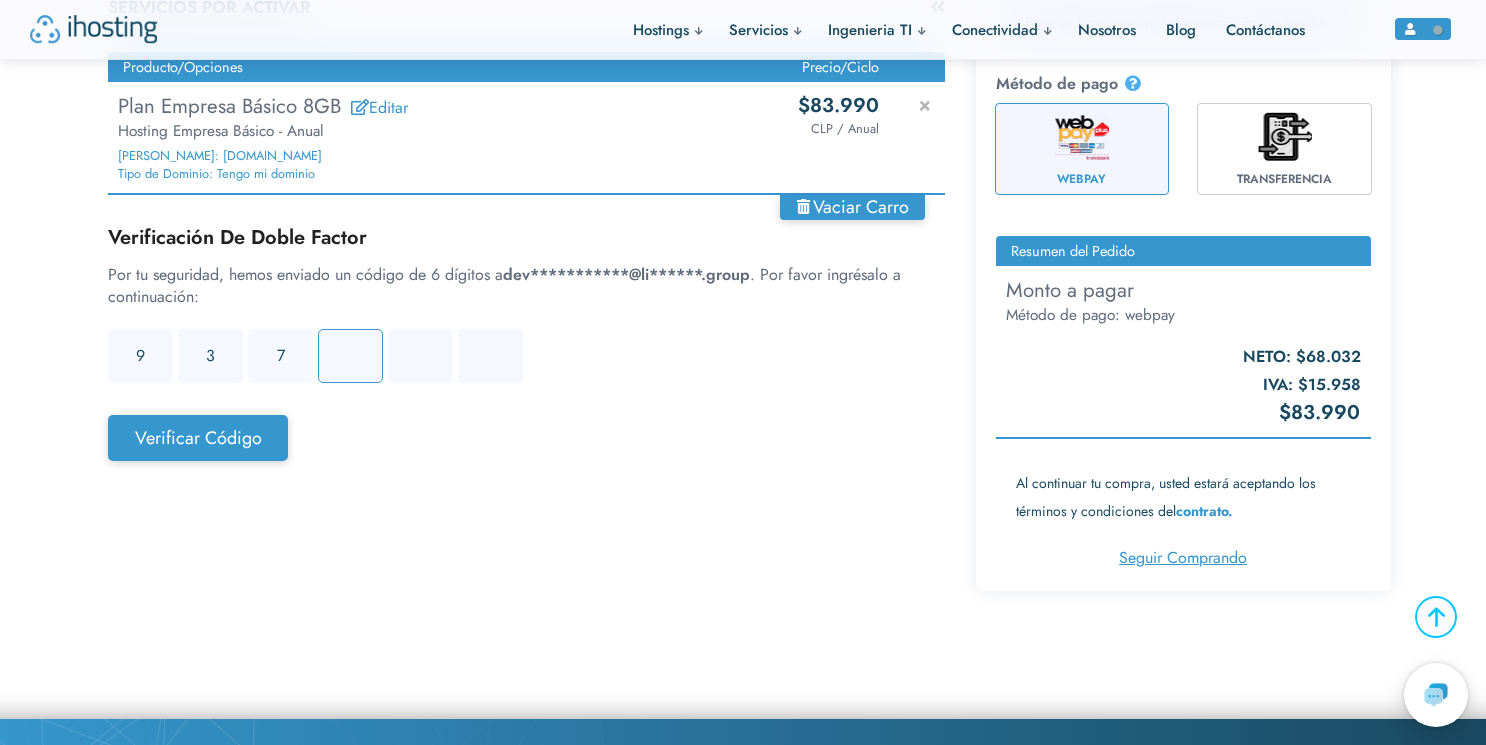 type on "8" 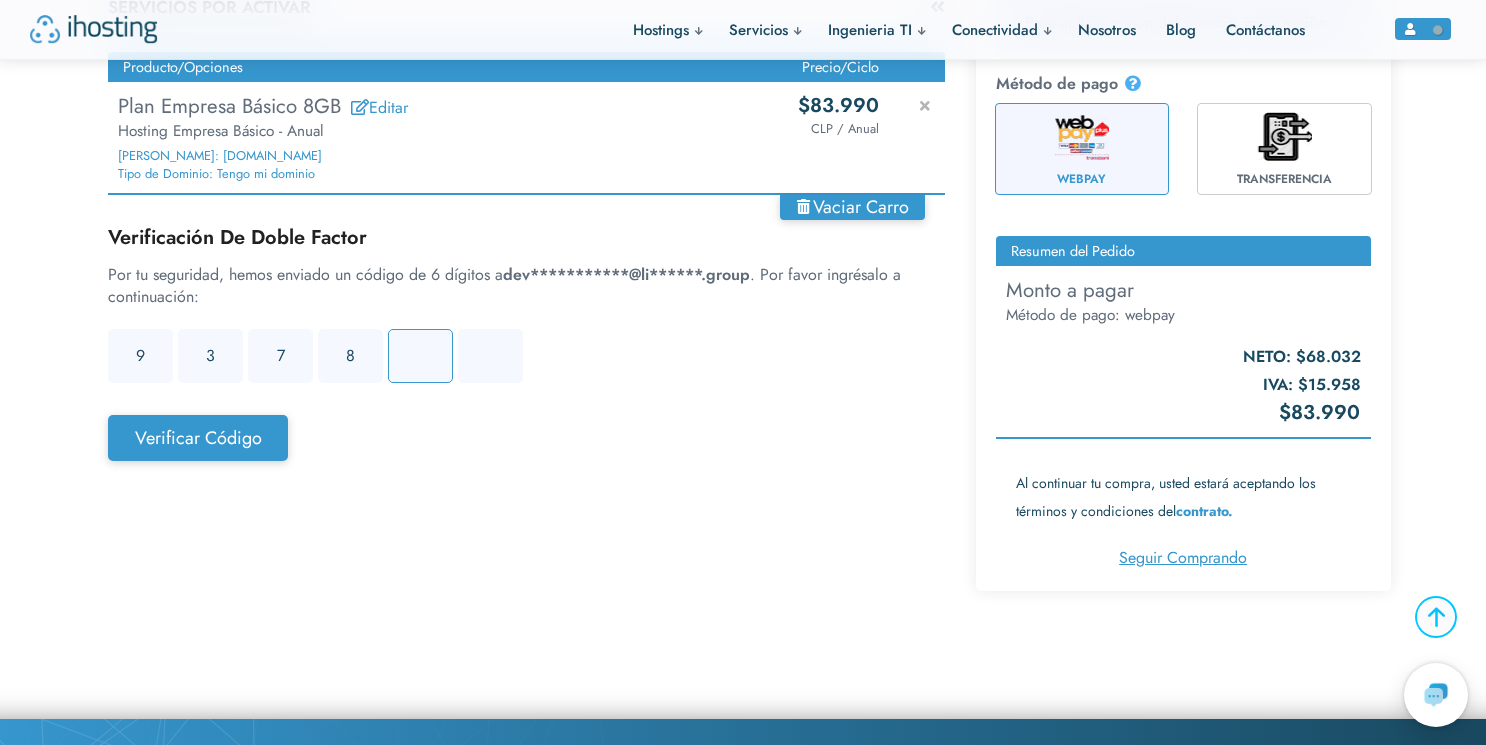 type on "6" 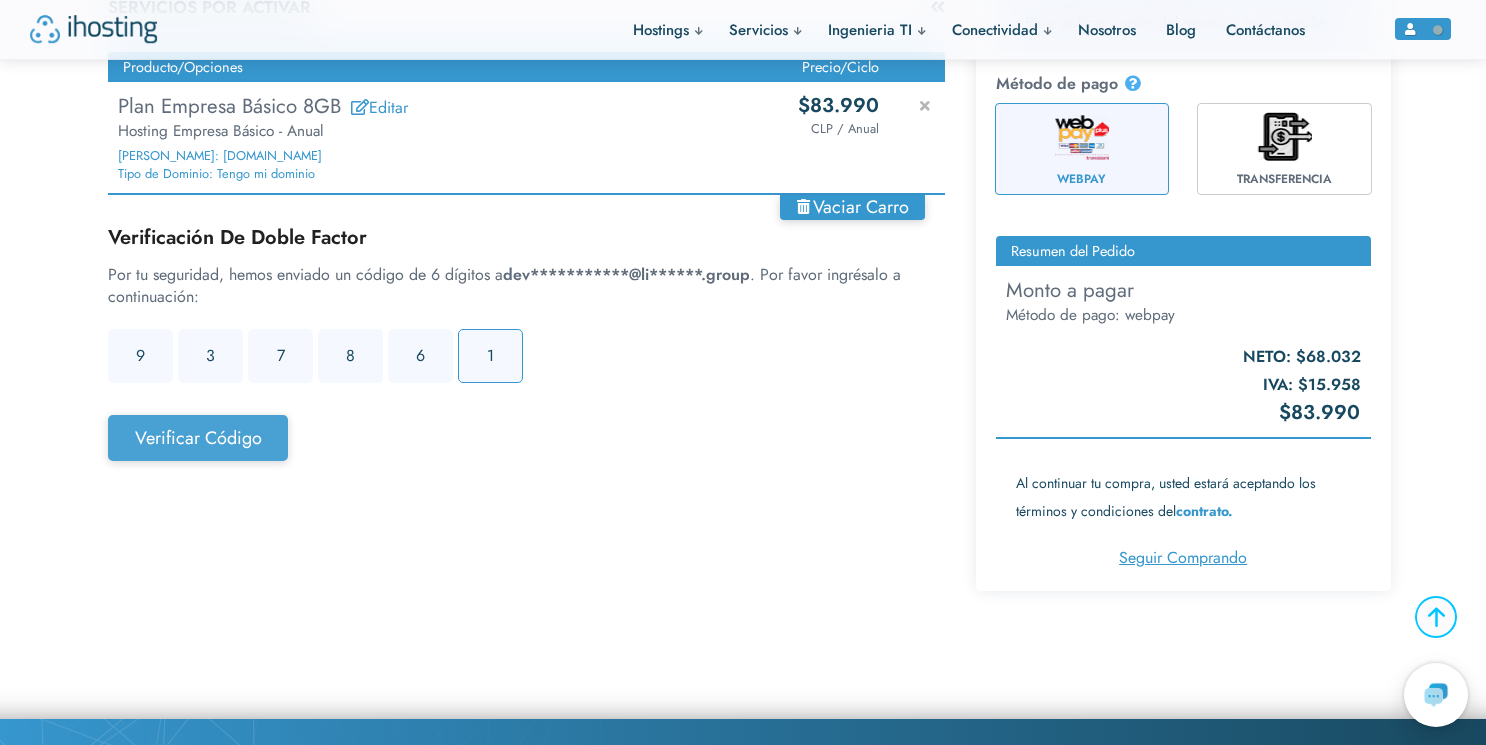 type on "1" 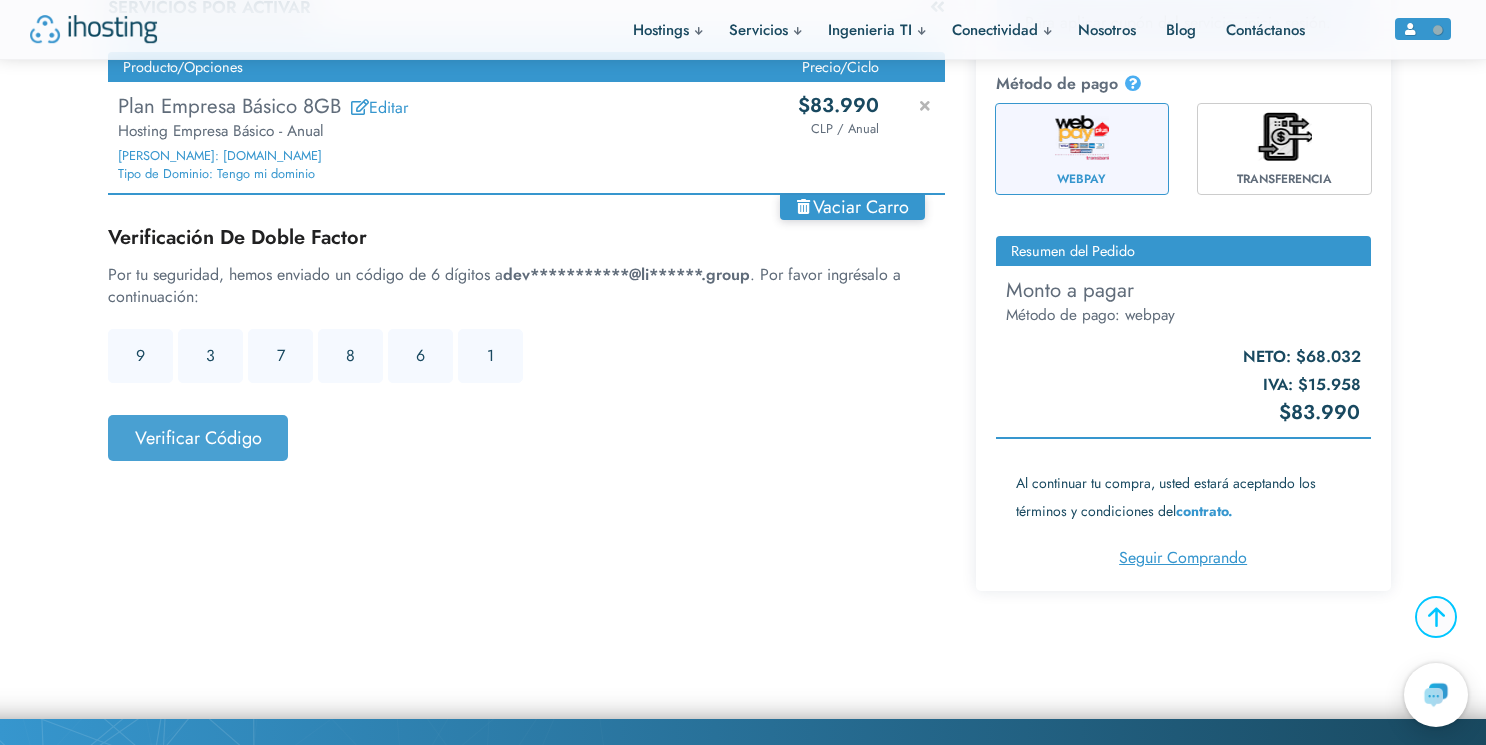 click on "Verificar código" at bounding box center (198, 438) 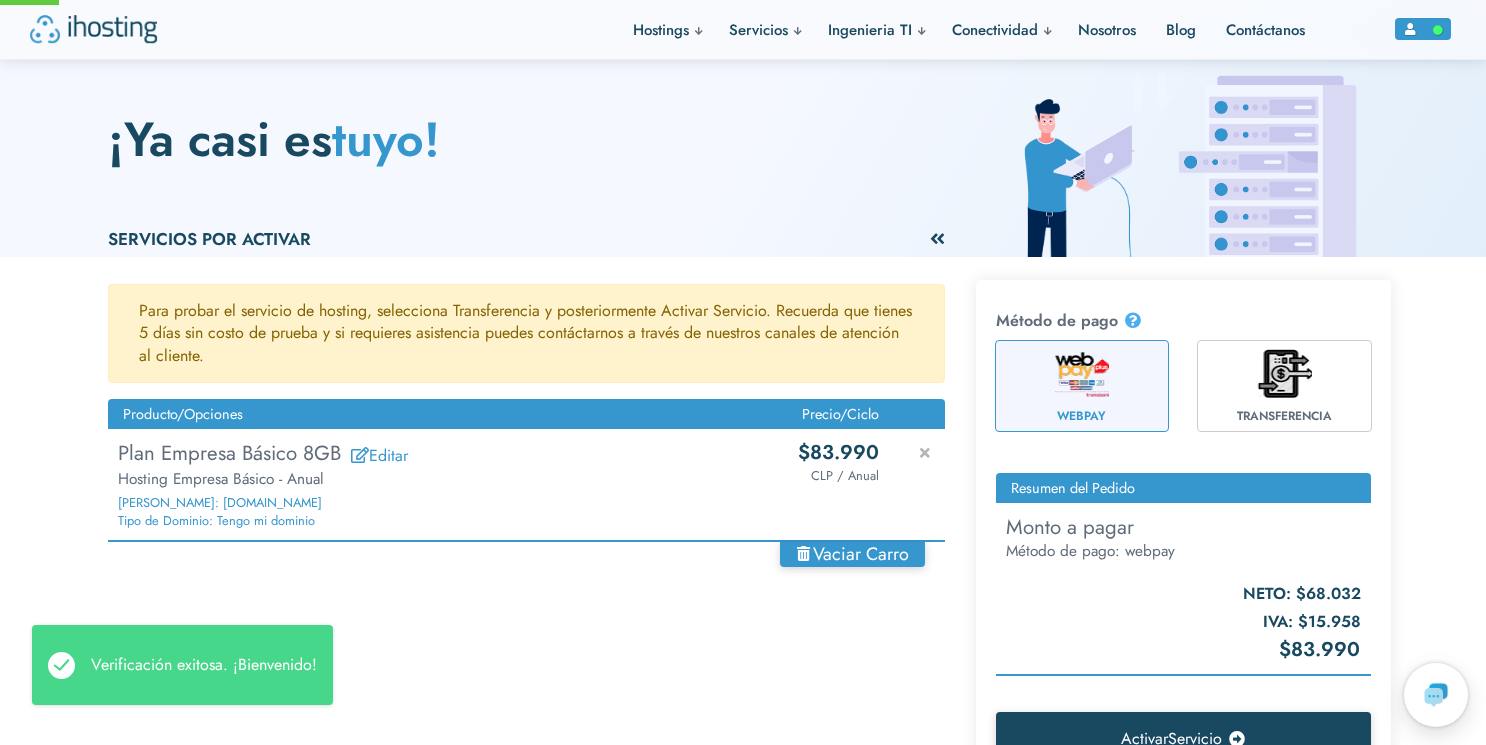 scroll, scrollTop: 0, scrollLeft: 0, axis: both 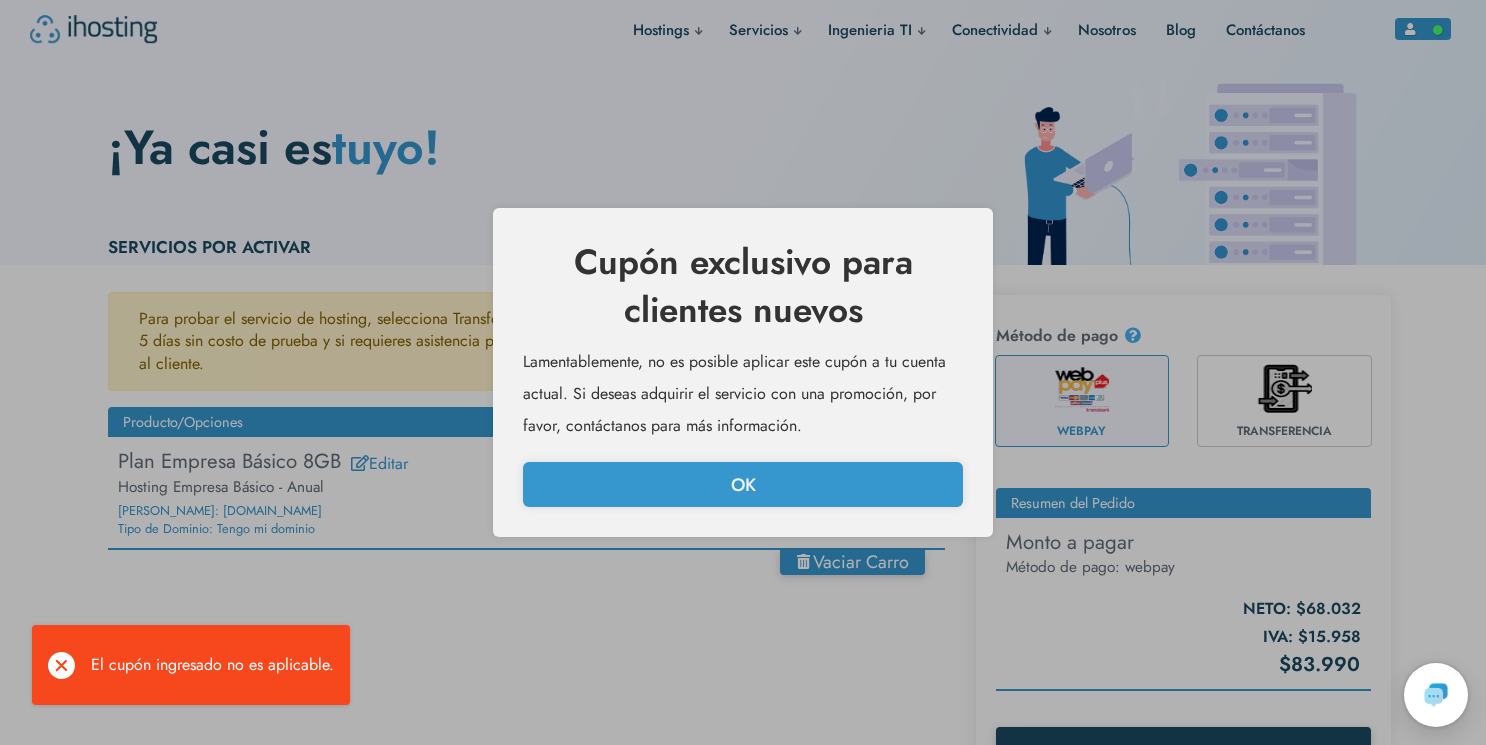 click on "OK" at bounding box center [743, 484] 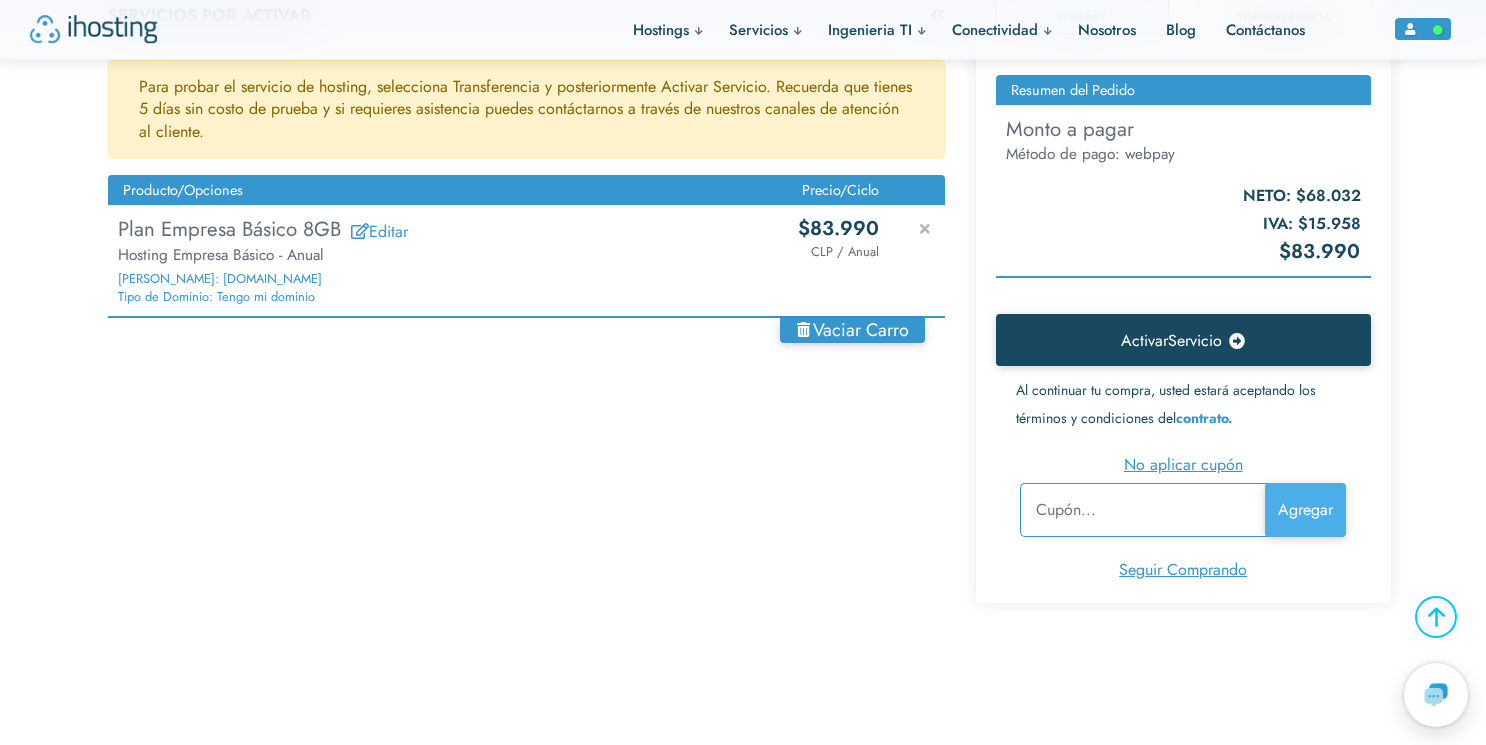 scroll, scrollTop: 228, scrollLeft: 0, axis: vertical 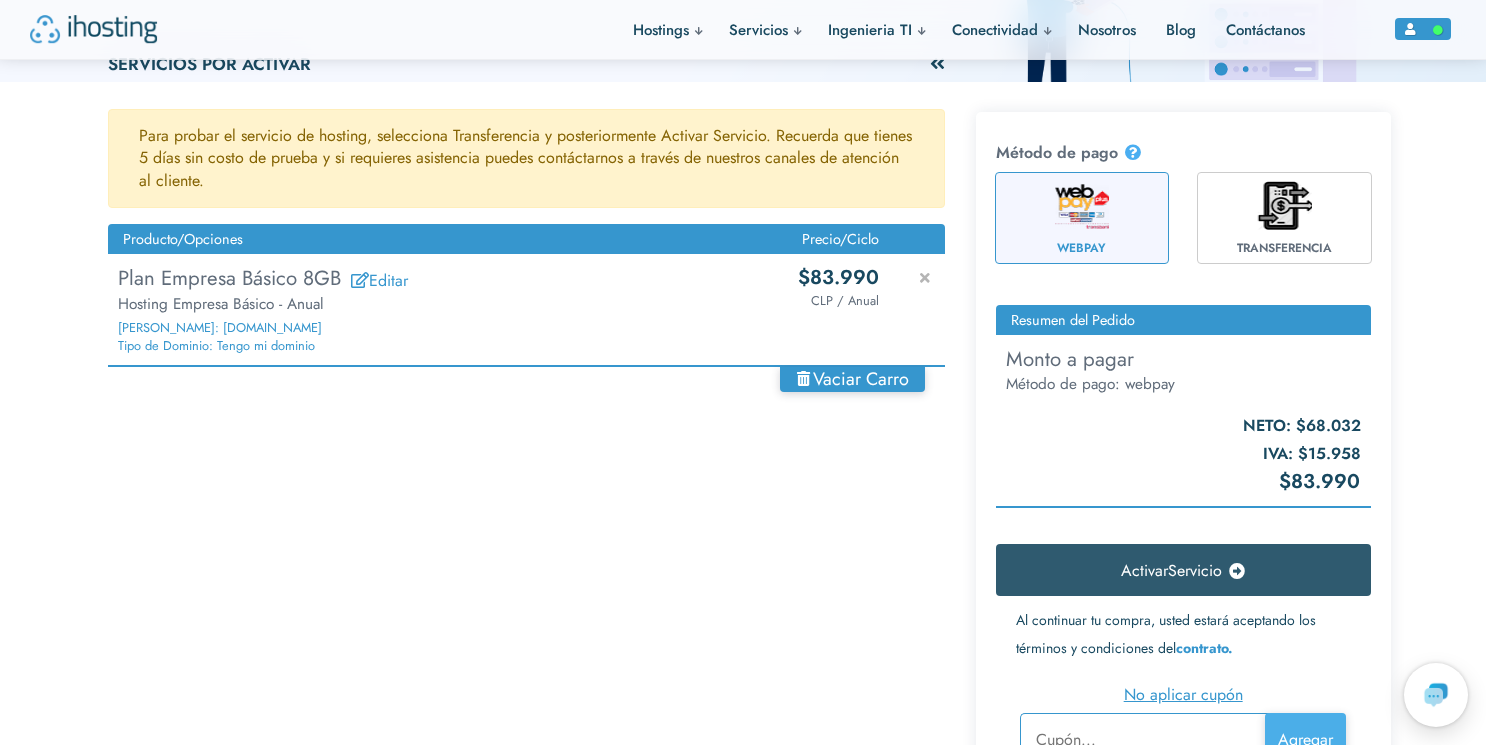click on "Activar  Servicio" at bounding box center [1171, 571] 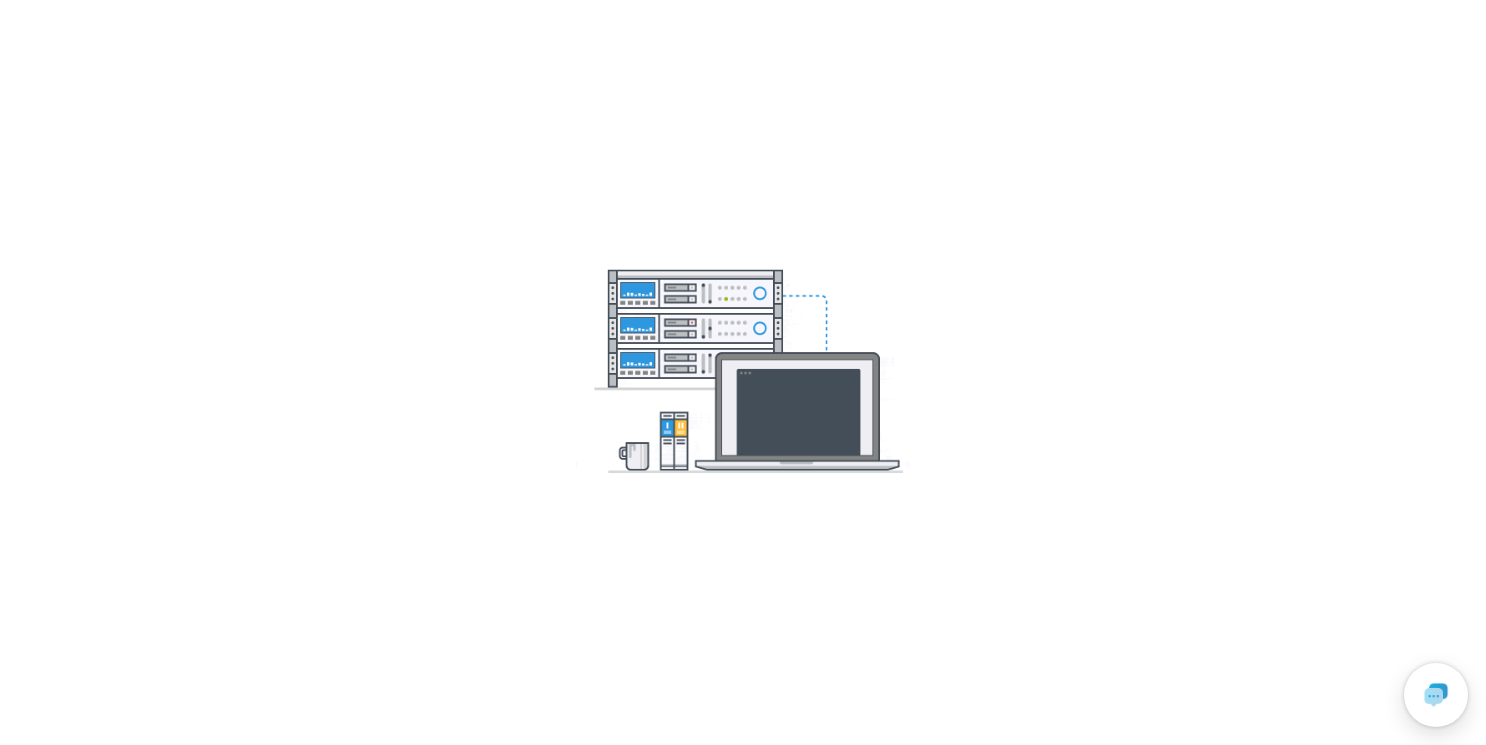 scroll, scrollTop: 0, scrollLeft: 0, axis: both 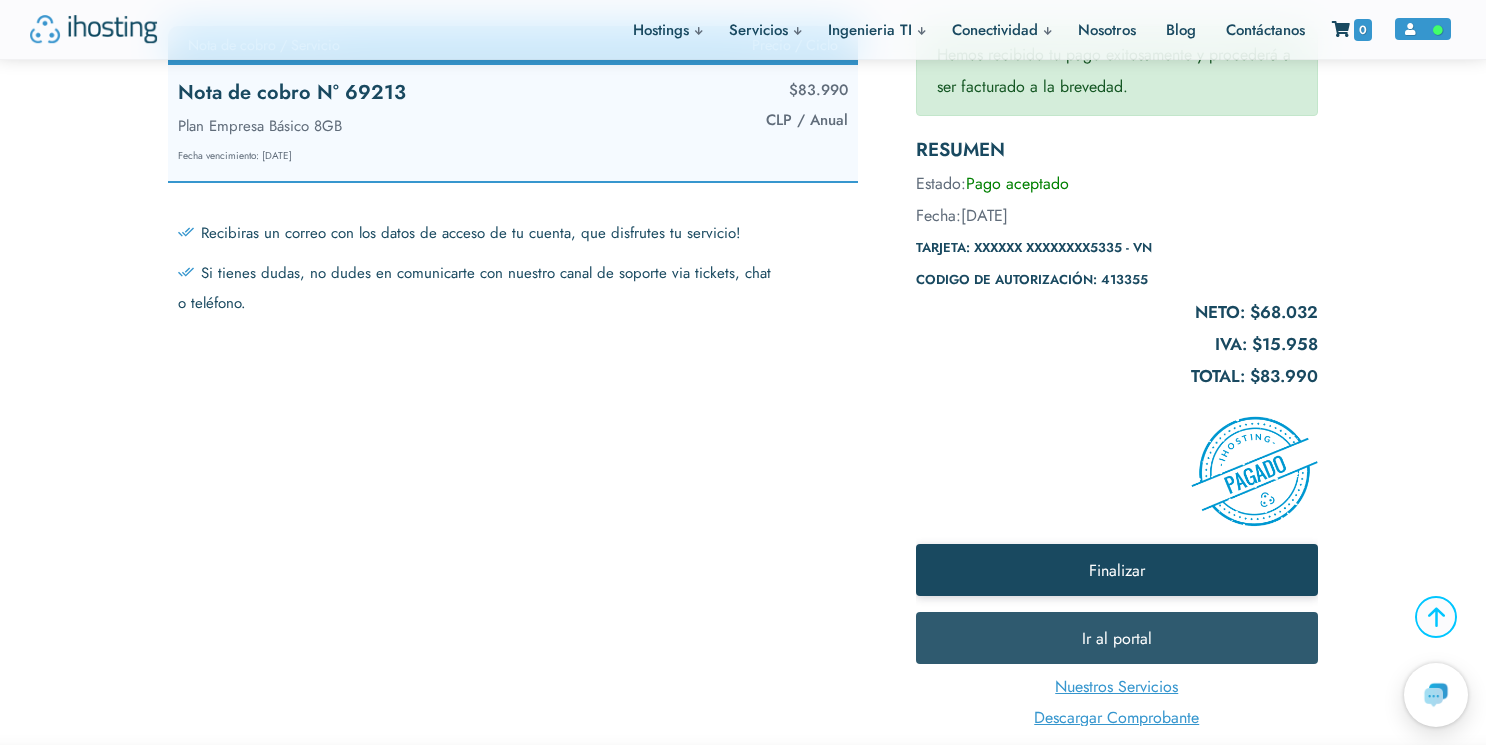 click on "Ir al portal" at bounding box center [1117, 638] 